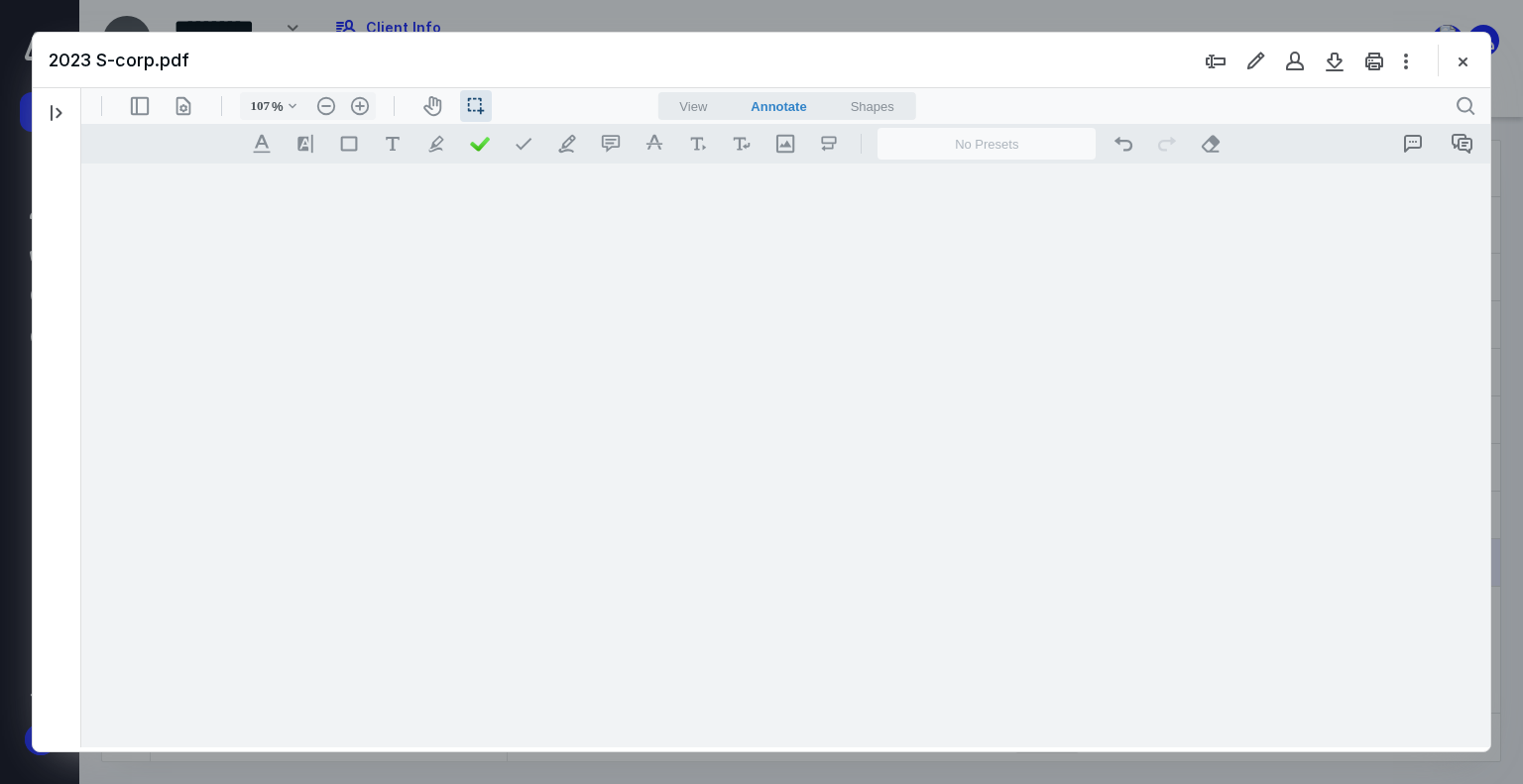 scroll, scrollTop: 0, scrollLeft: 0, axis: both 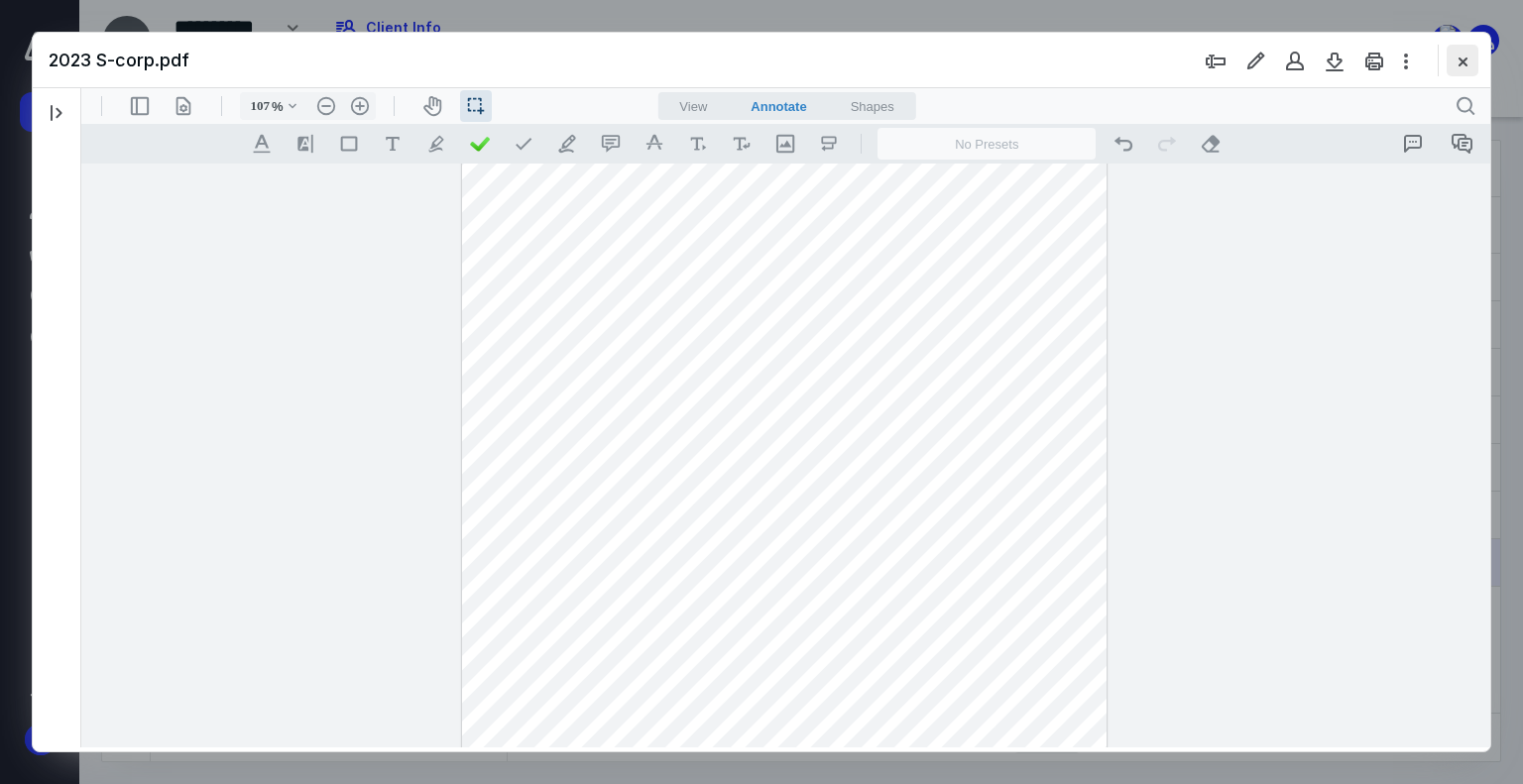click at bounding box center [1463, 60] 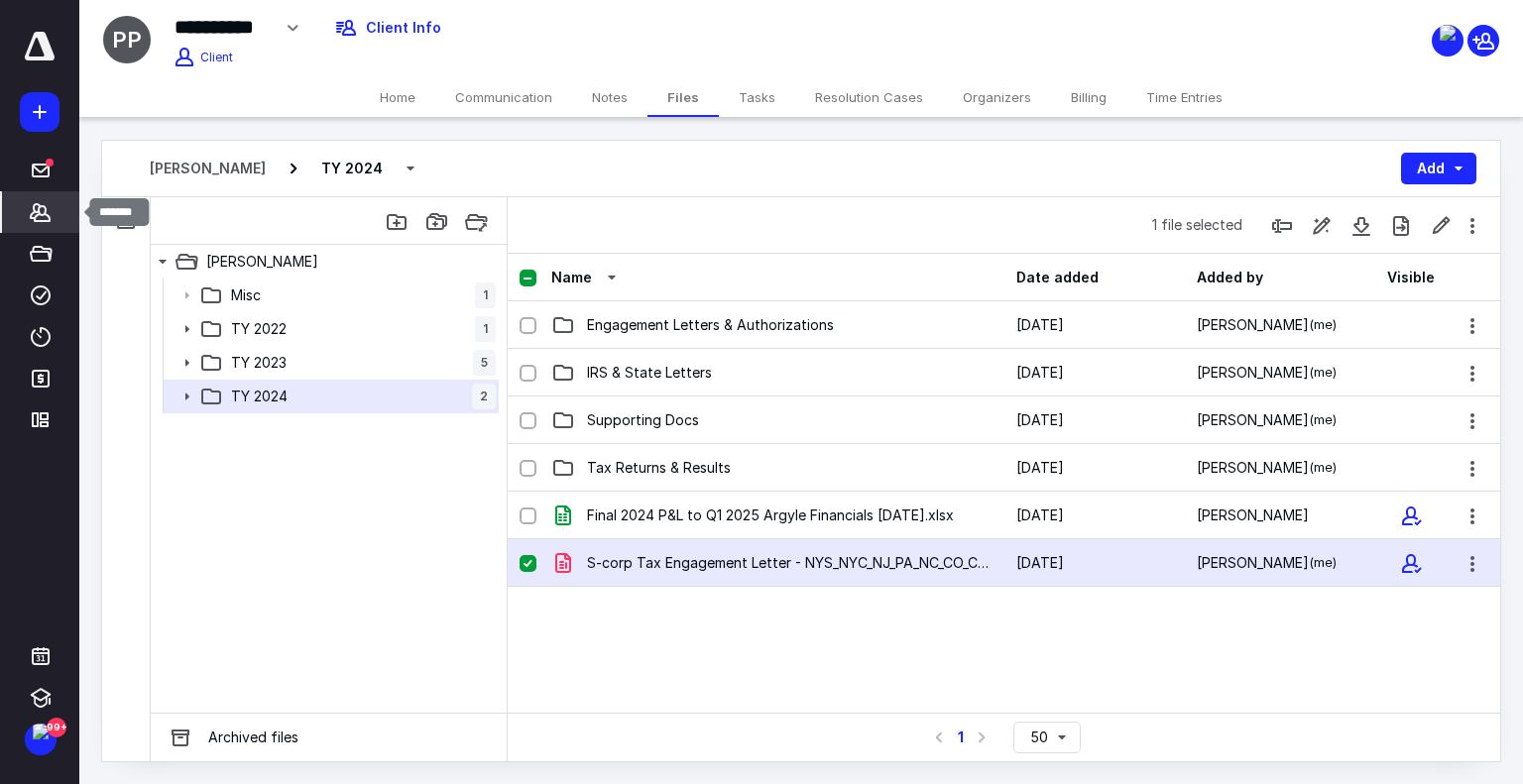 click on "Clients" at bounding box center (41, 212) 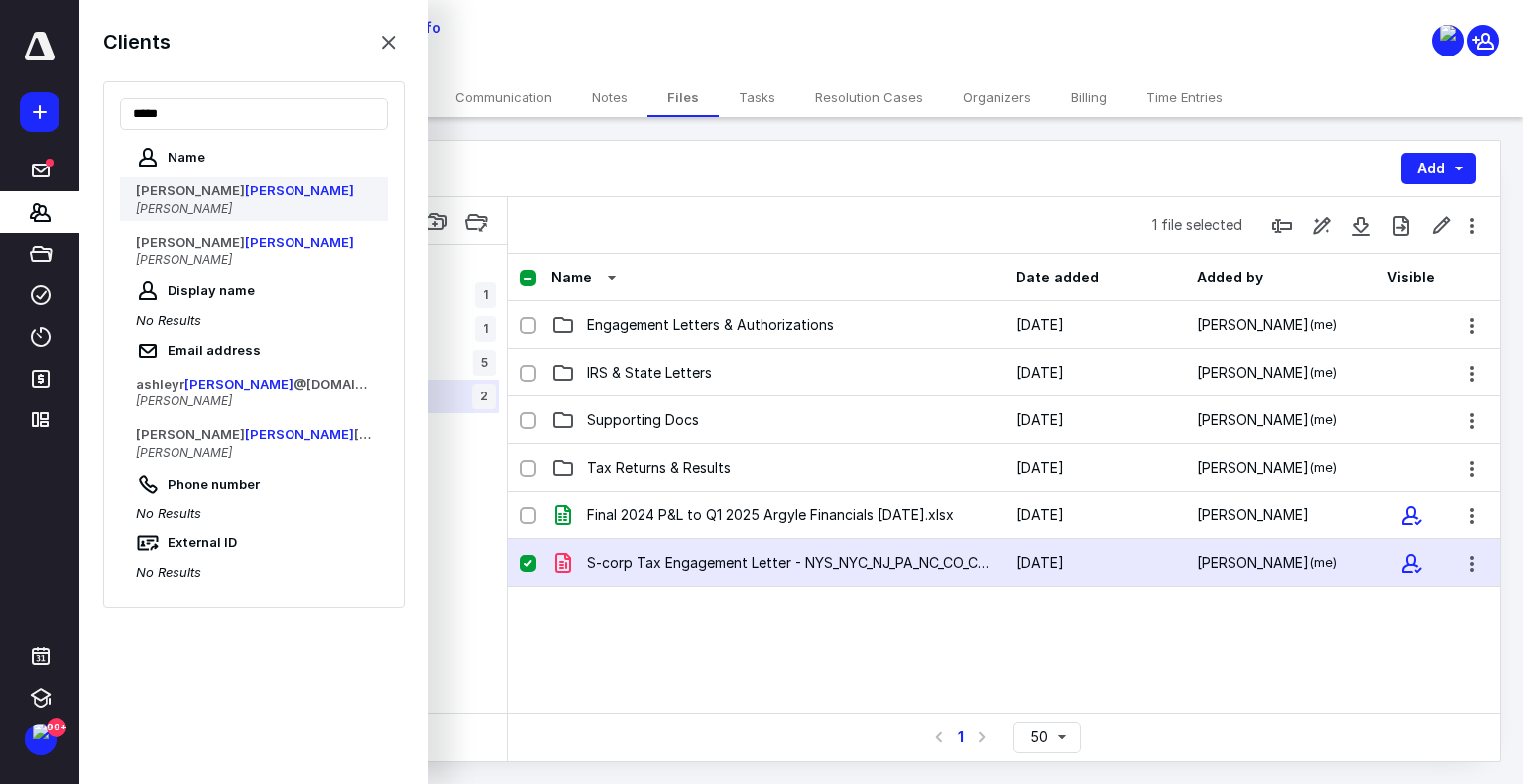 type on "*****" 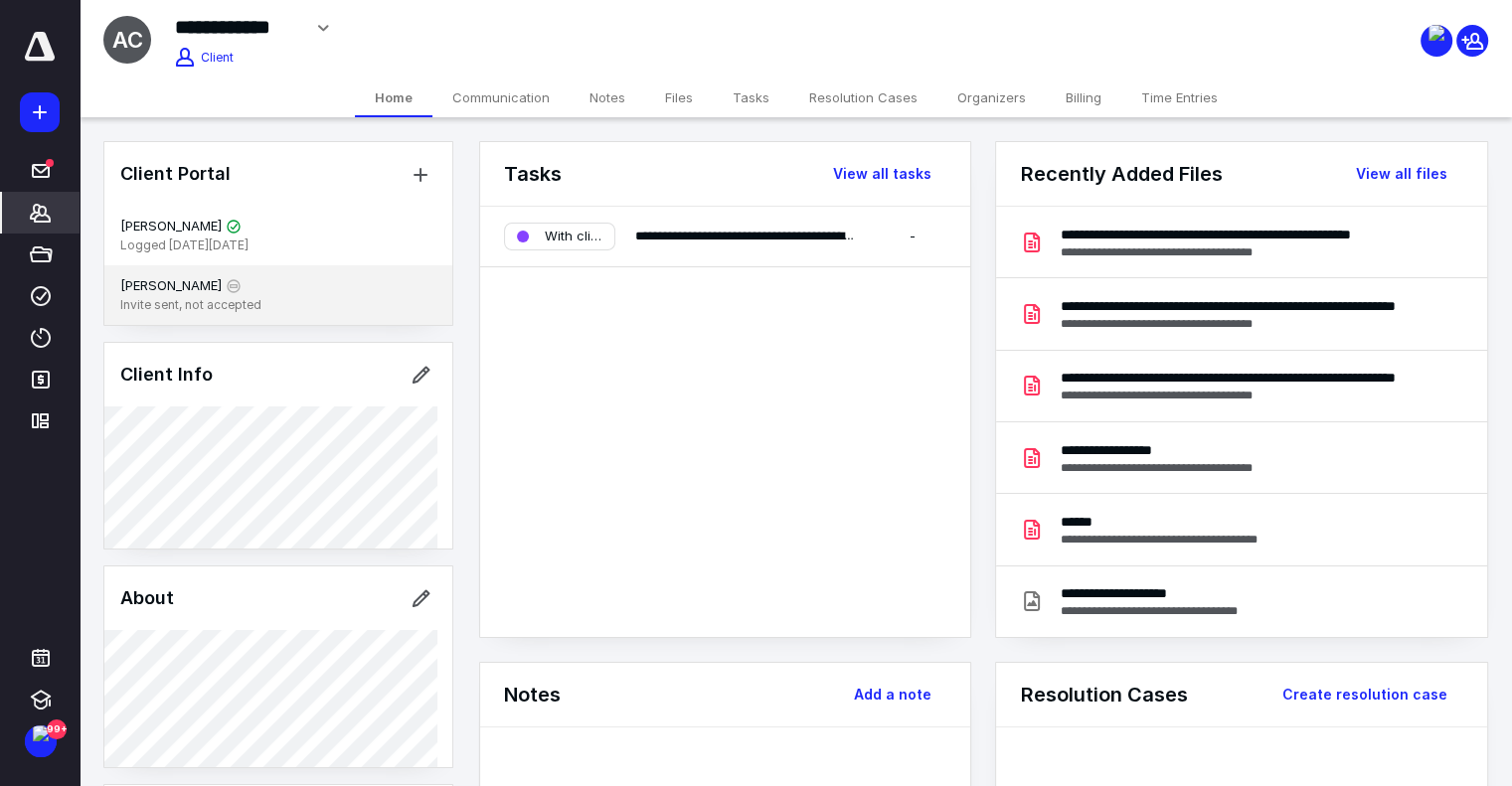 click on "Invite sent, not accepted" at bounding box center [278, 305] 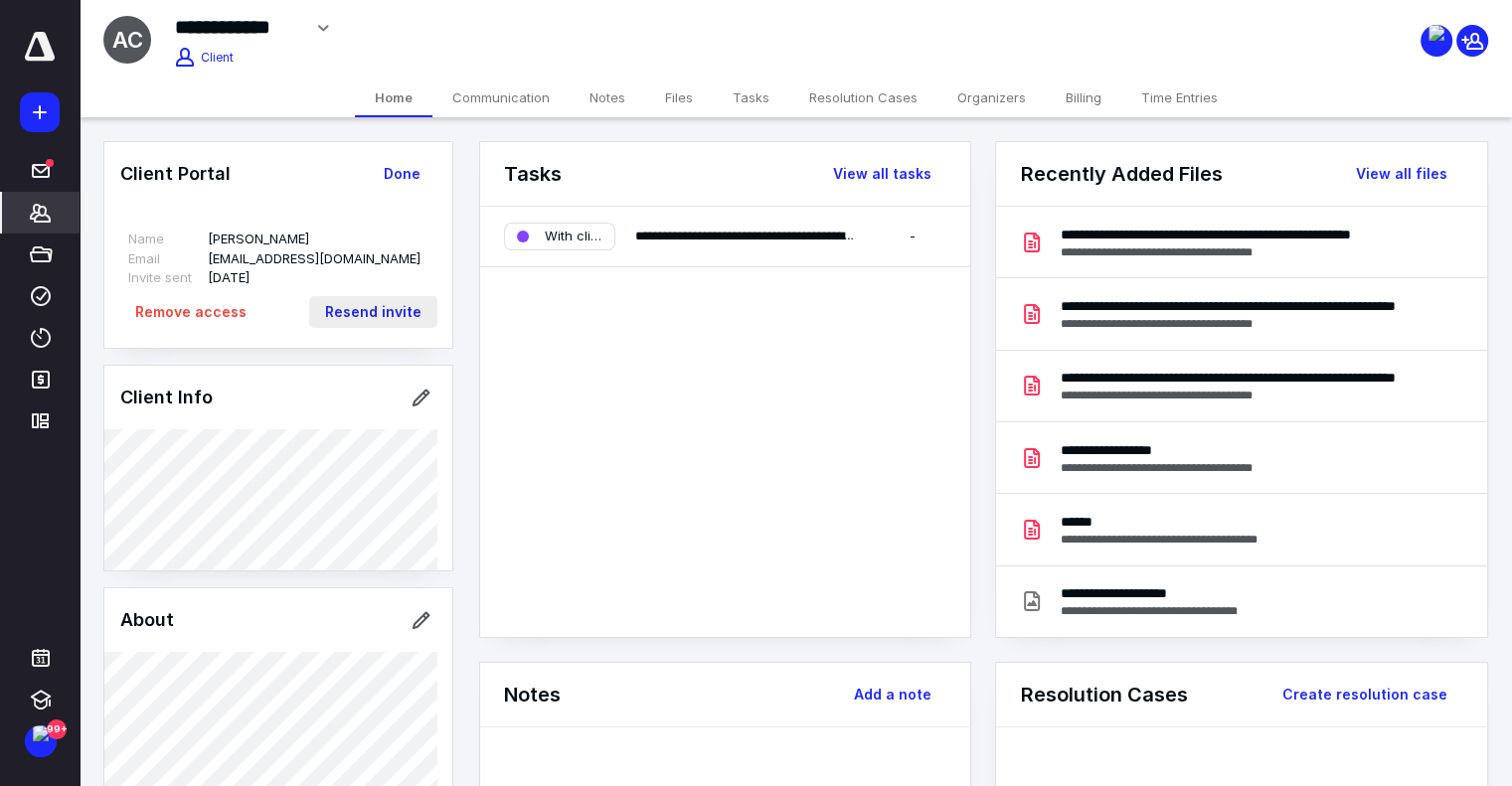 click on "Resend invite" at bounding box center (373, 312) 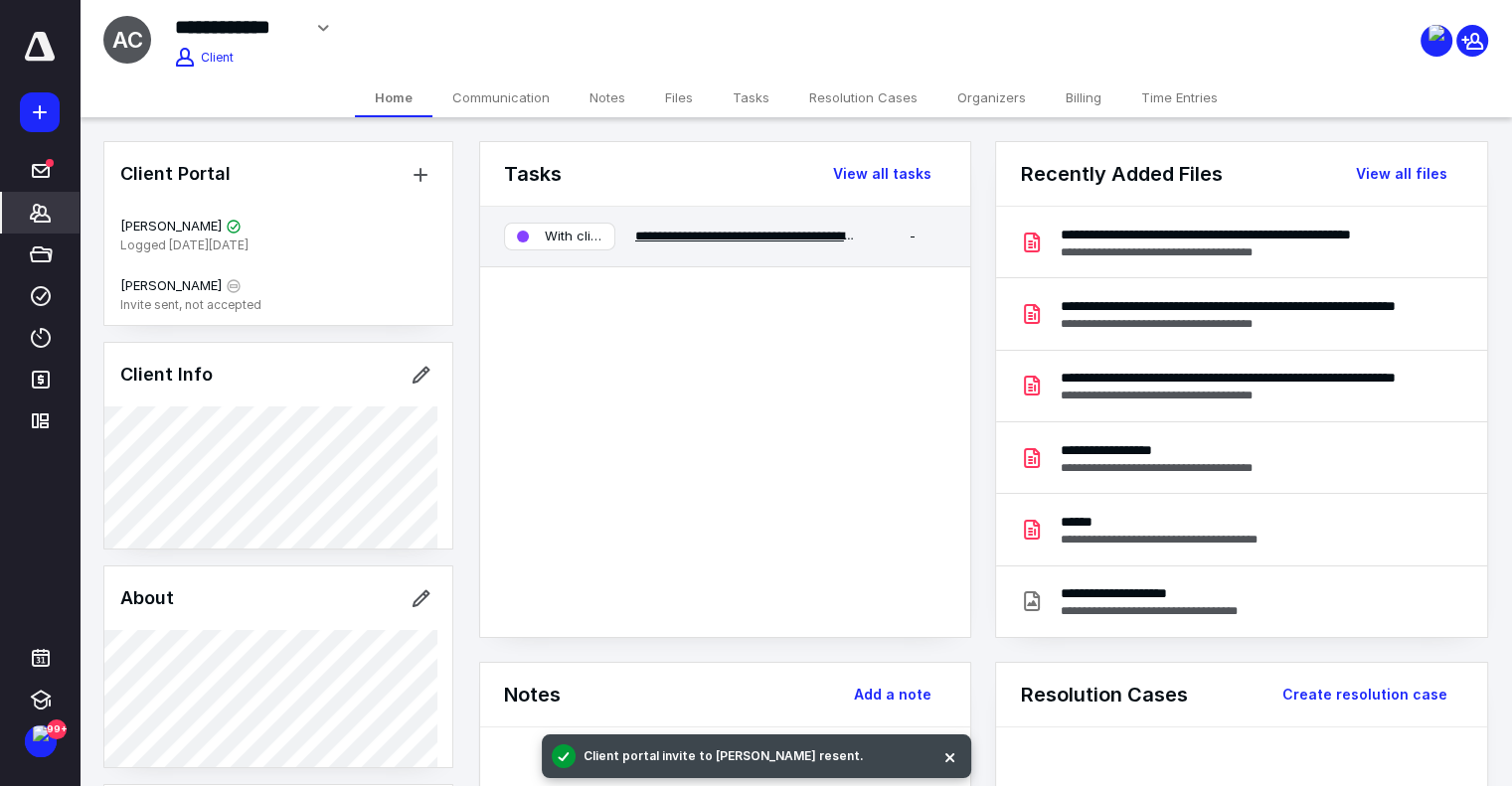 click on "**********" at bounding box center (816, 236) 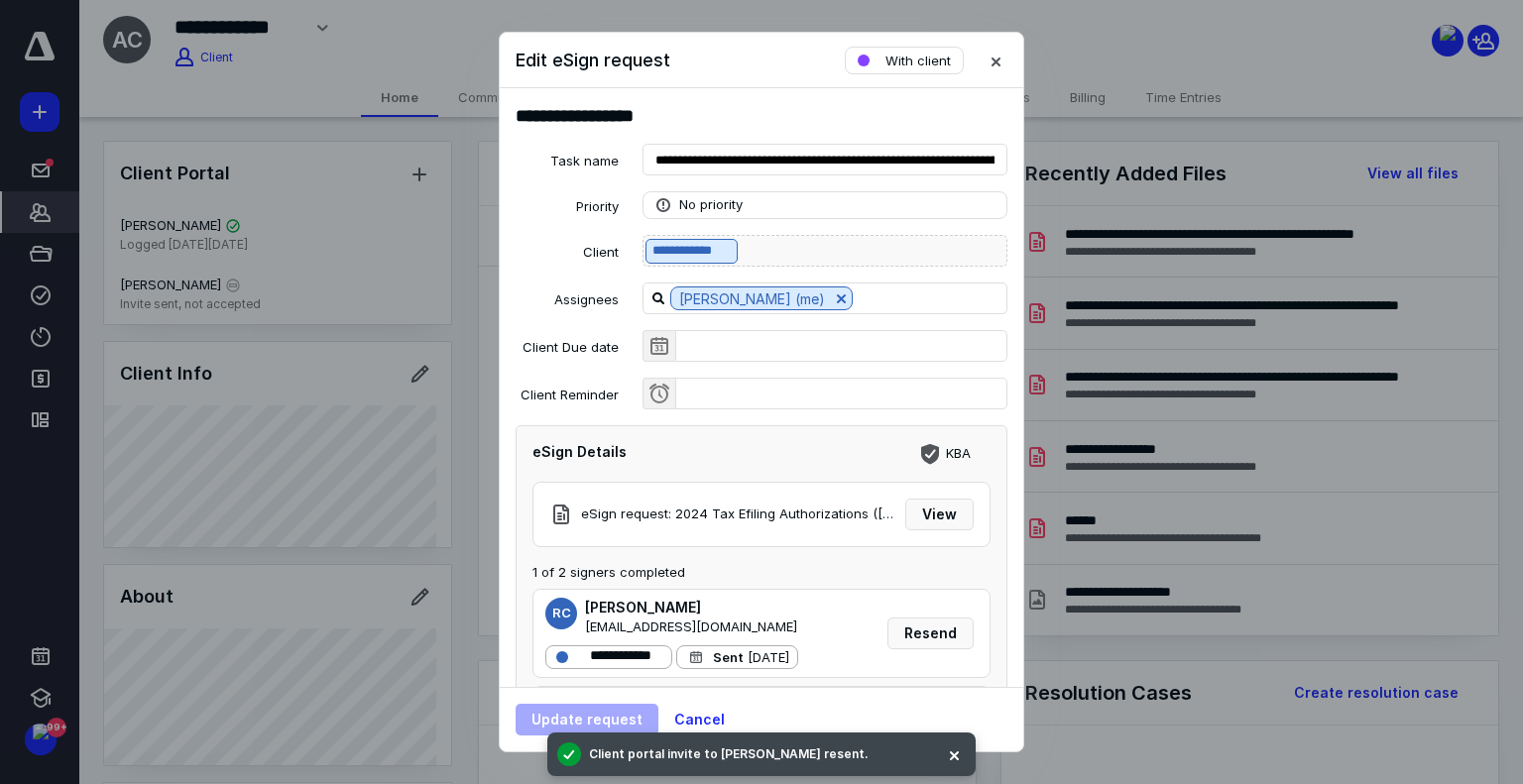 scroll, scrollTop: 123, scrollLeft: 0, axis: vertical 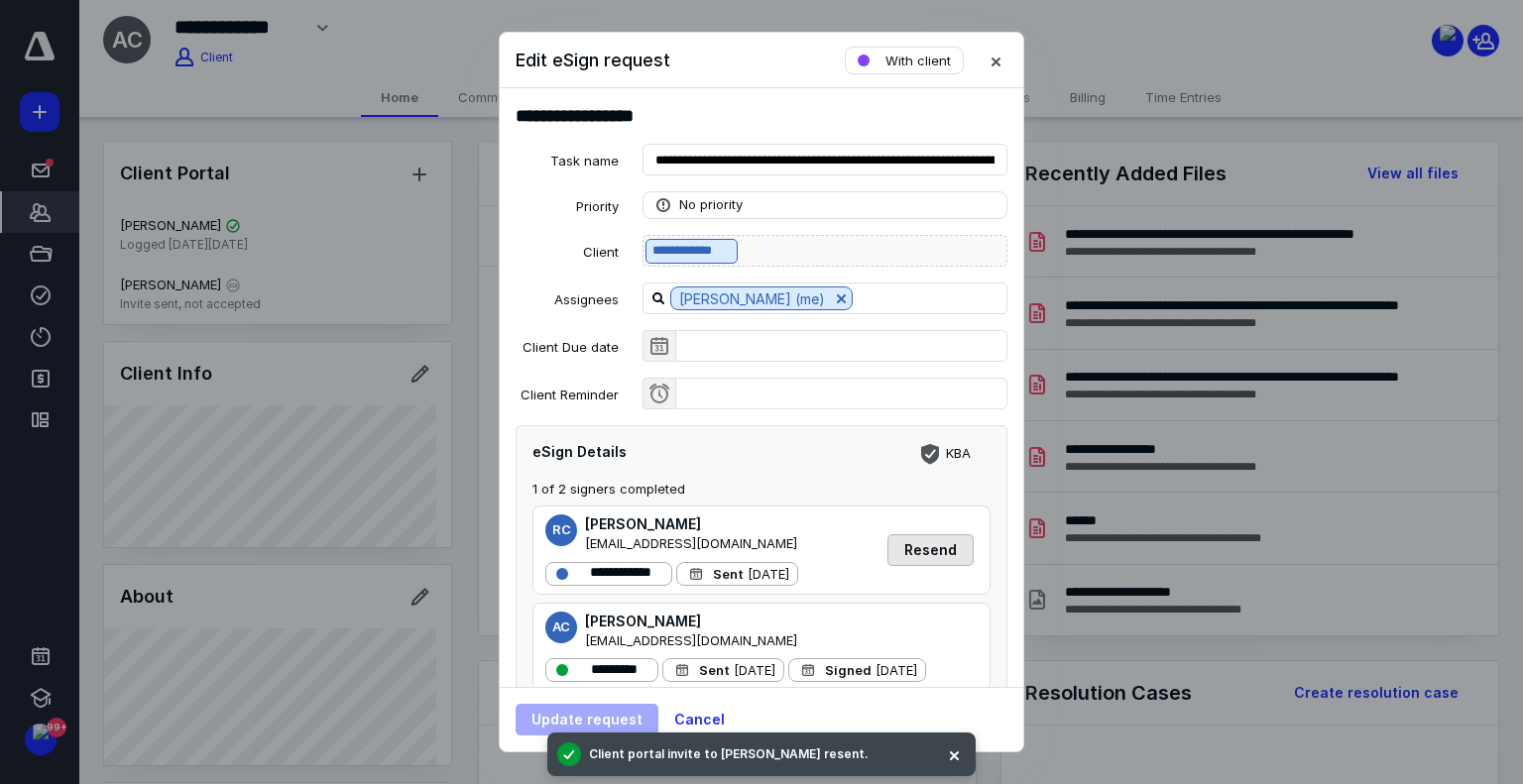 click on "Resend" at bounding box center (930, 550) 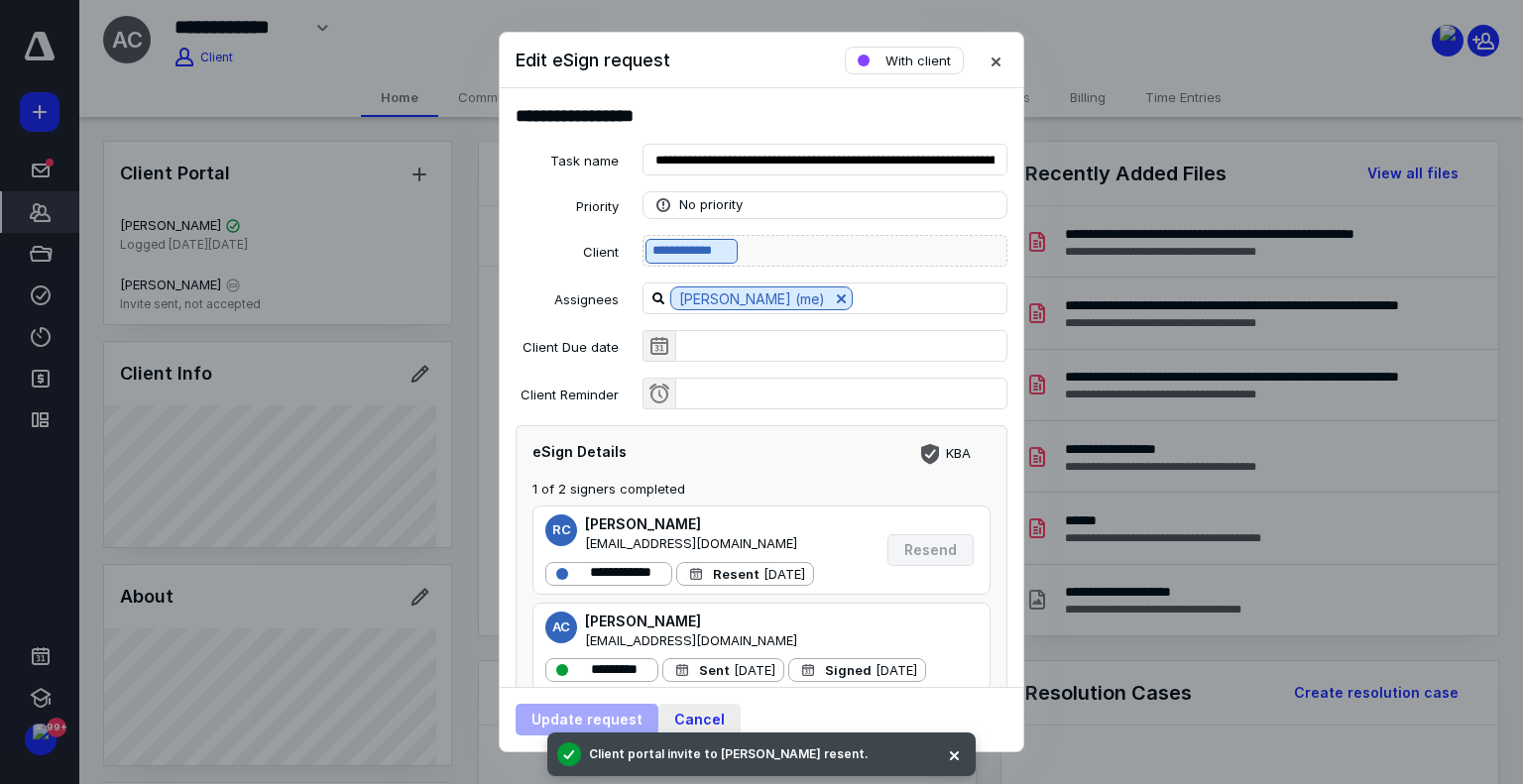 click on "Cancel" at bounding box center [699, 720] 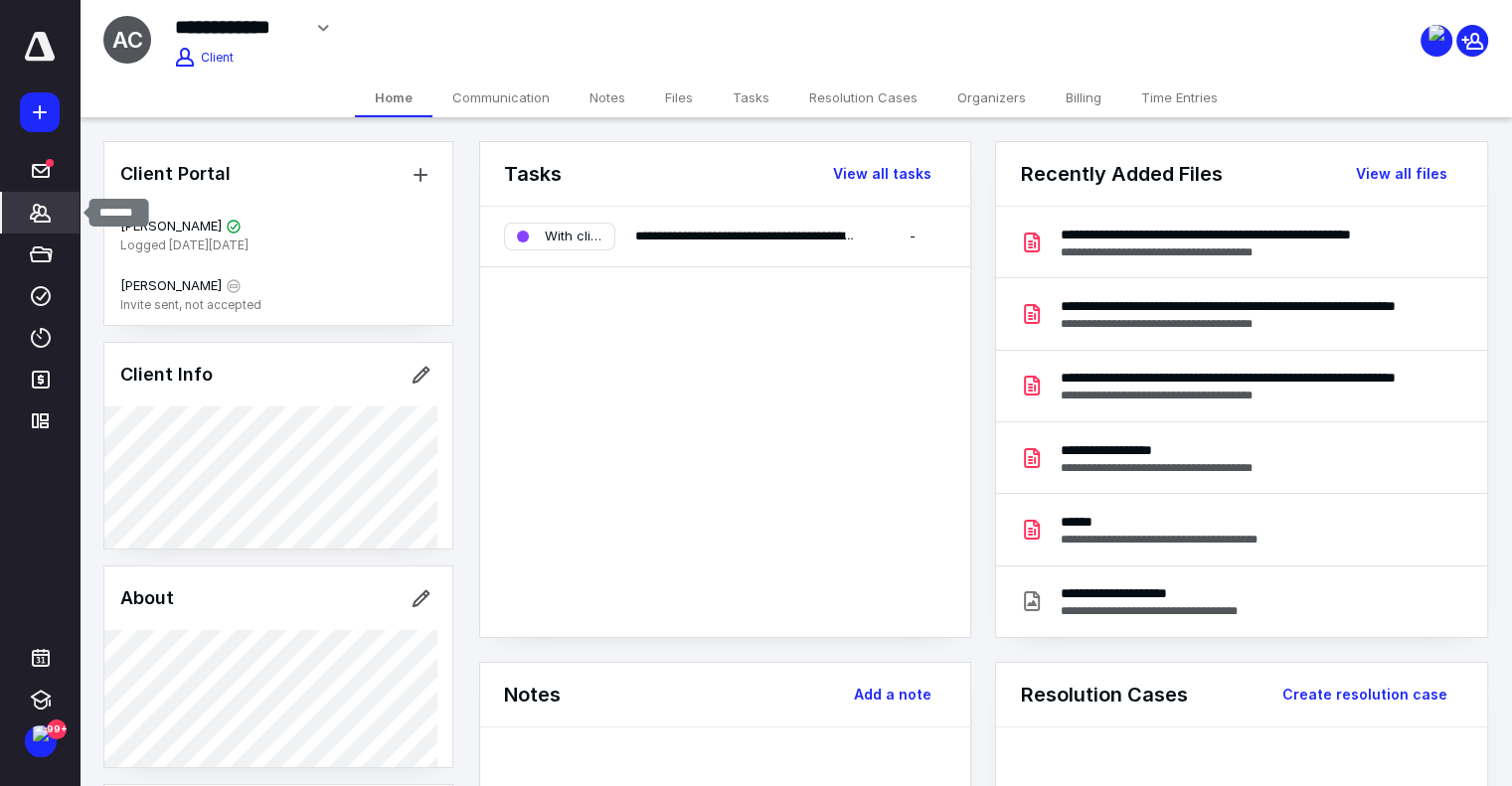 click on "Clients" at bounding box center [41, 213] 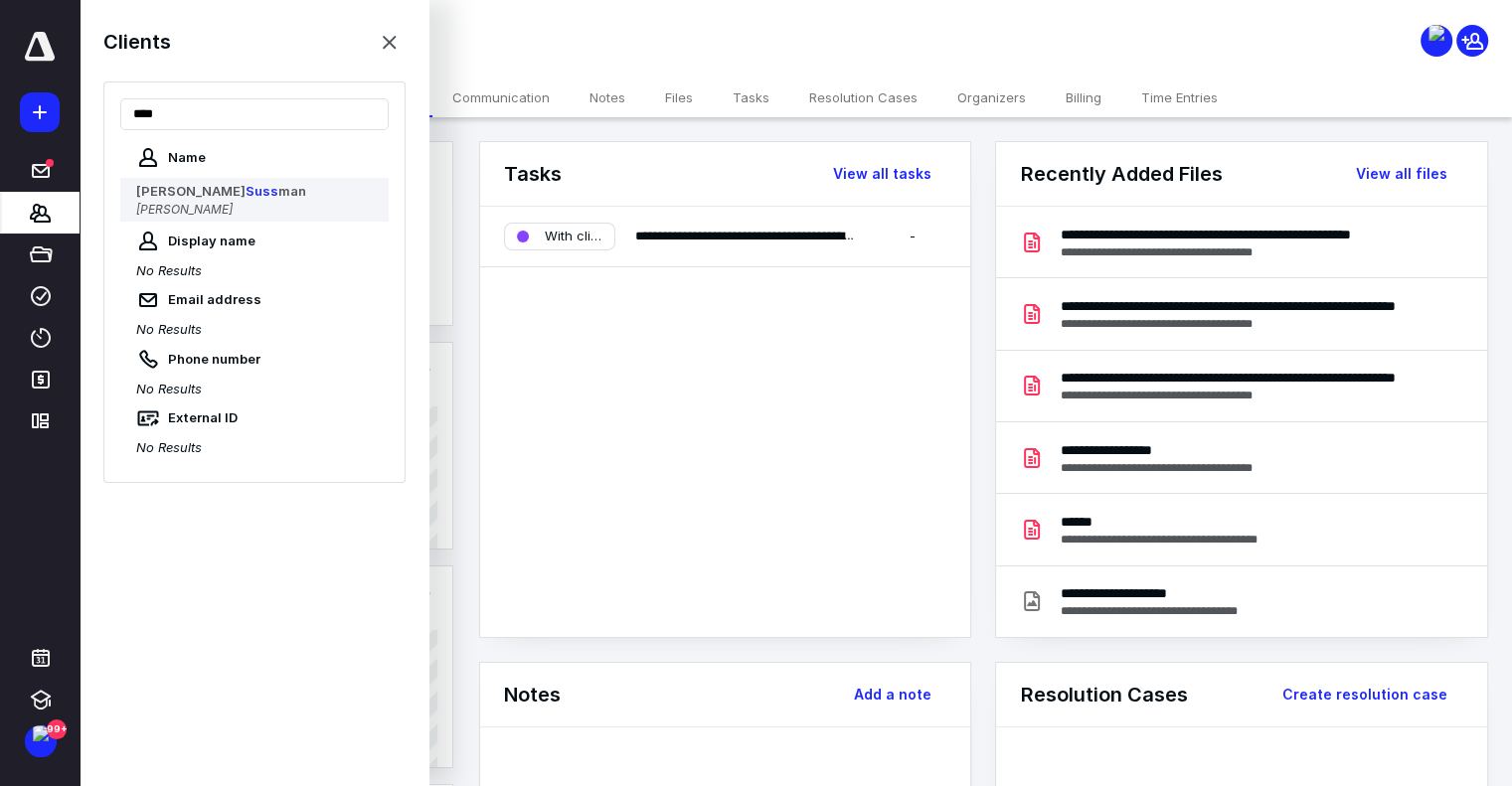 type on "****" 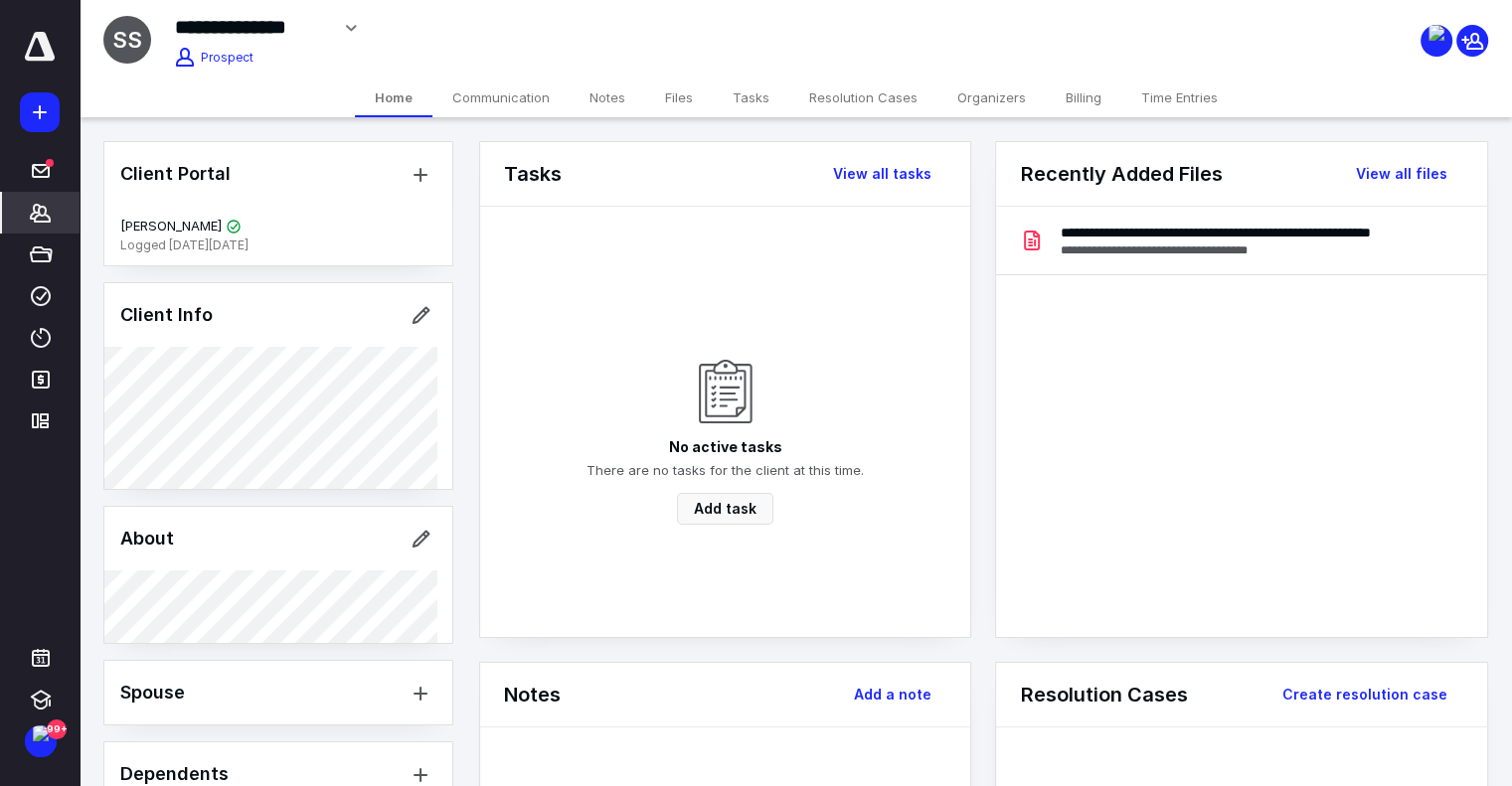 click on "Files" at bounding box center [679, 97] 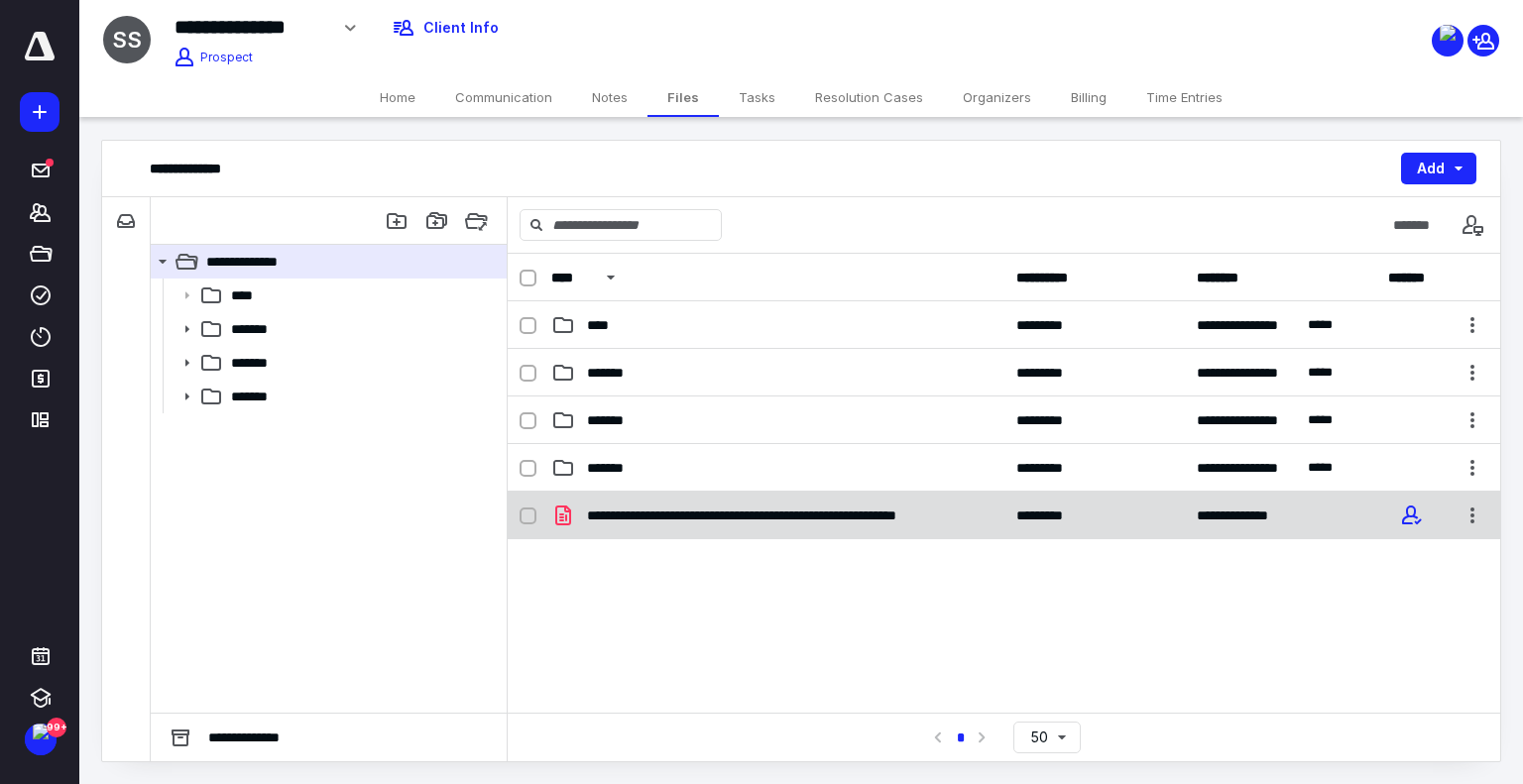 click on "**********" at bounding box center (785, 515) 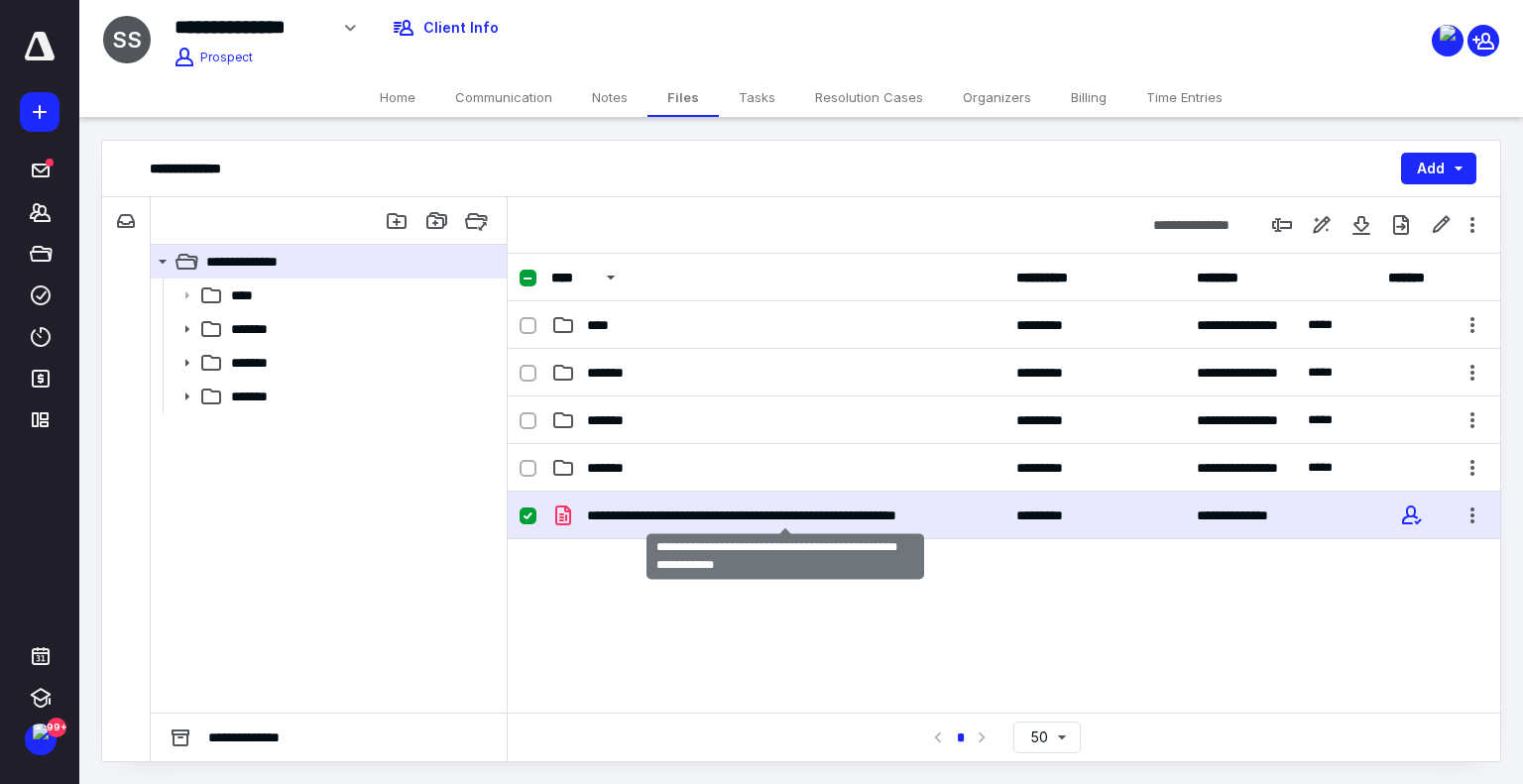 click on "**********" at bounding box center (785, 515) 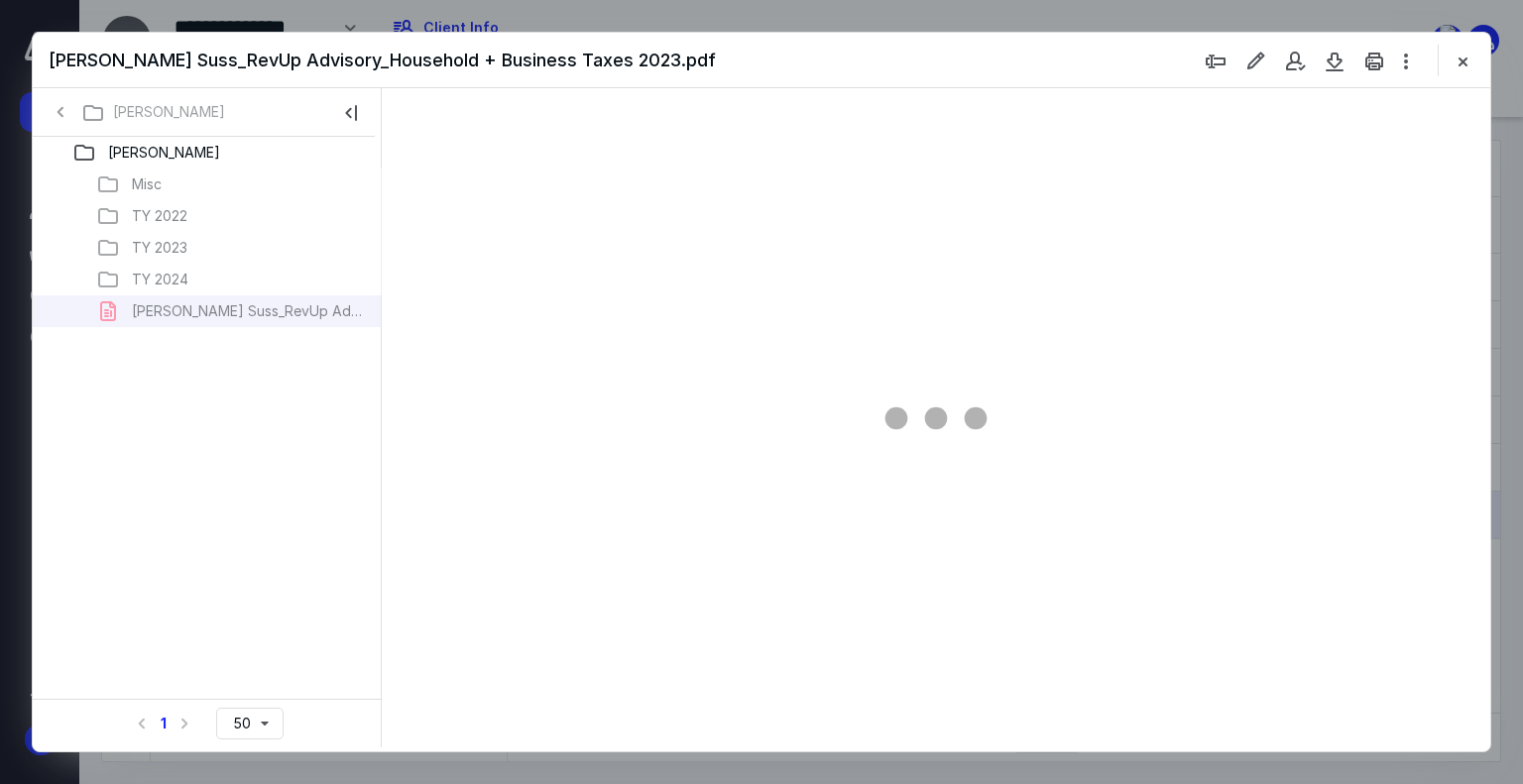scroll, scrollTop: 0, scrollLeft: 0, axis: both 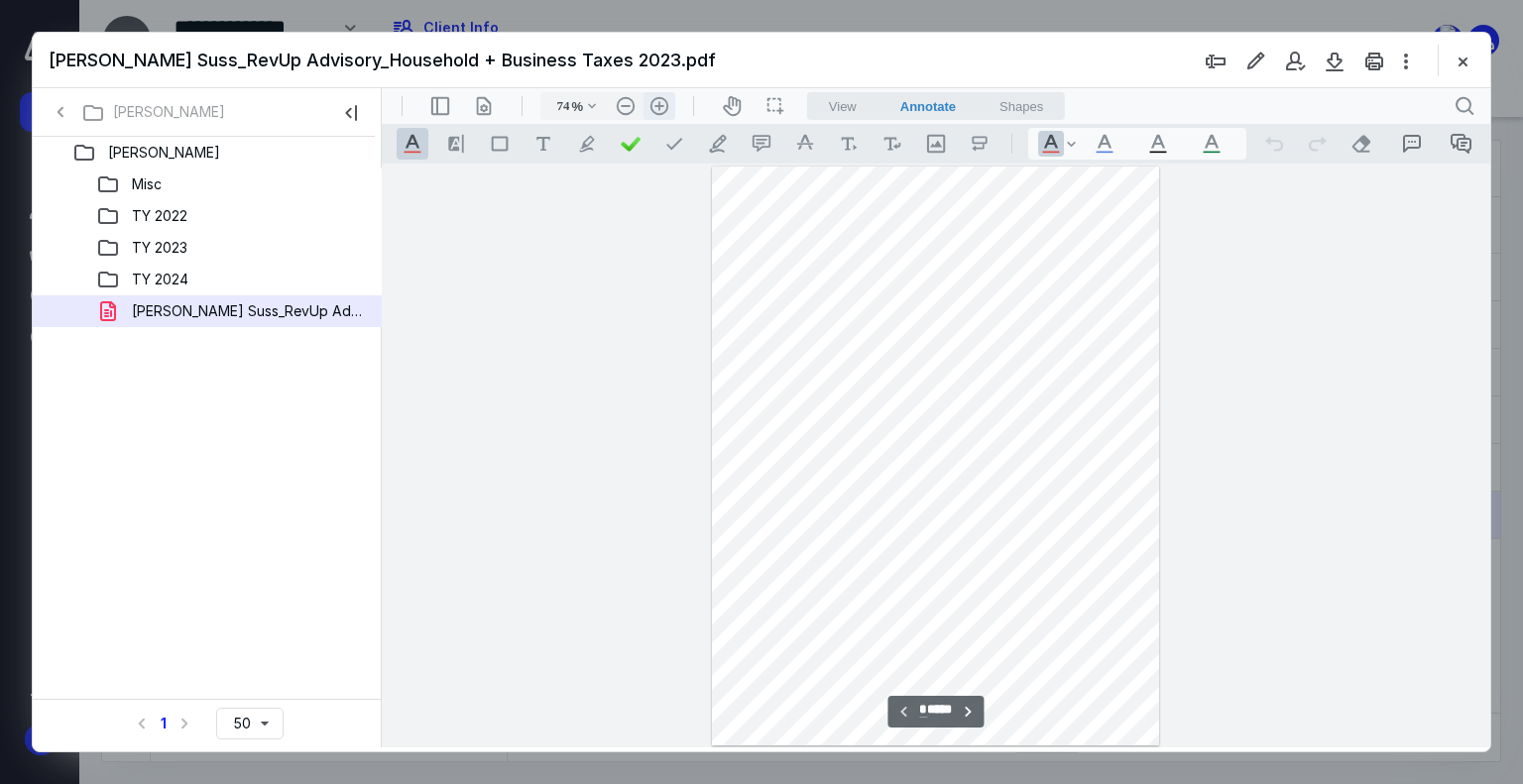 click on ".cls-1{fill:#abb0c4;} icon - header - zoom - in - line" at bounding box center [659, 106] 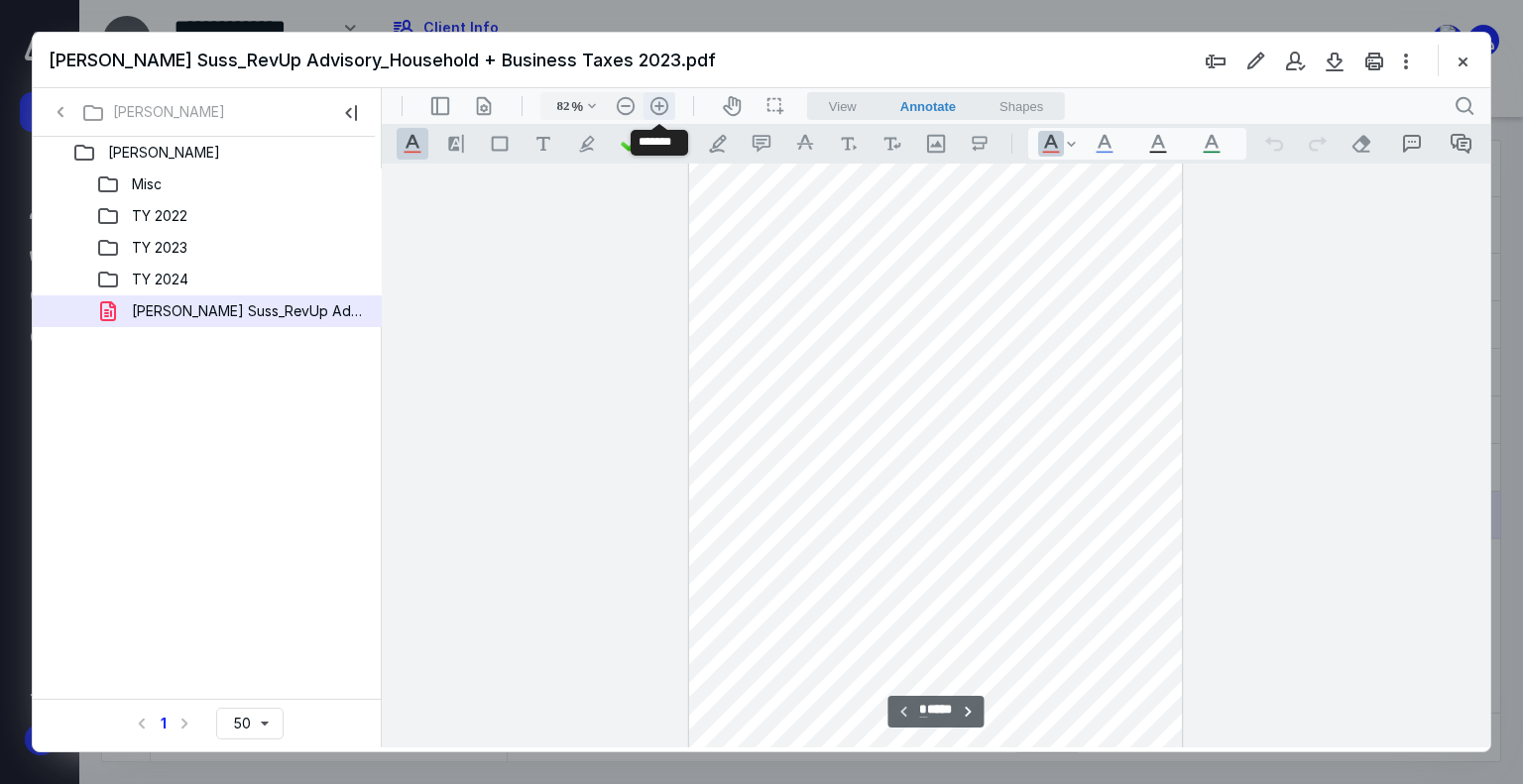 click on ".cls-1{fill:#abb0c4;} icon - header - zoom - in - line" at bounding box center (659, 106) 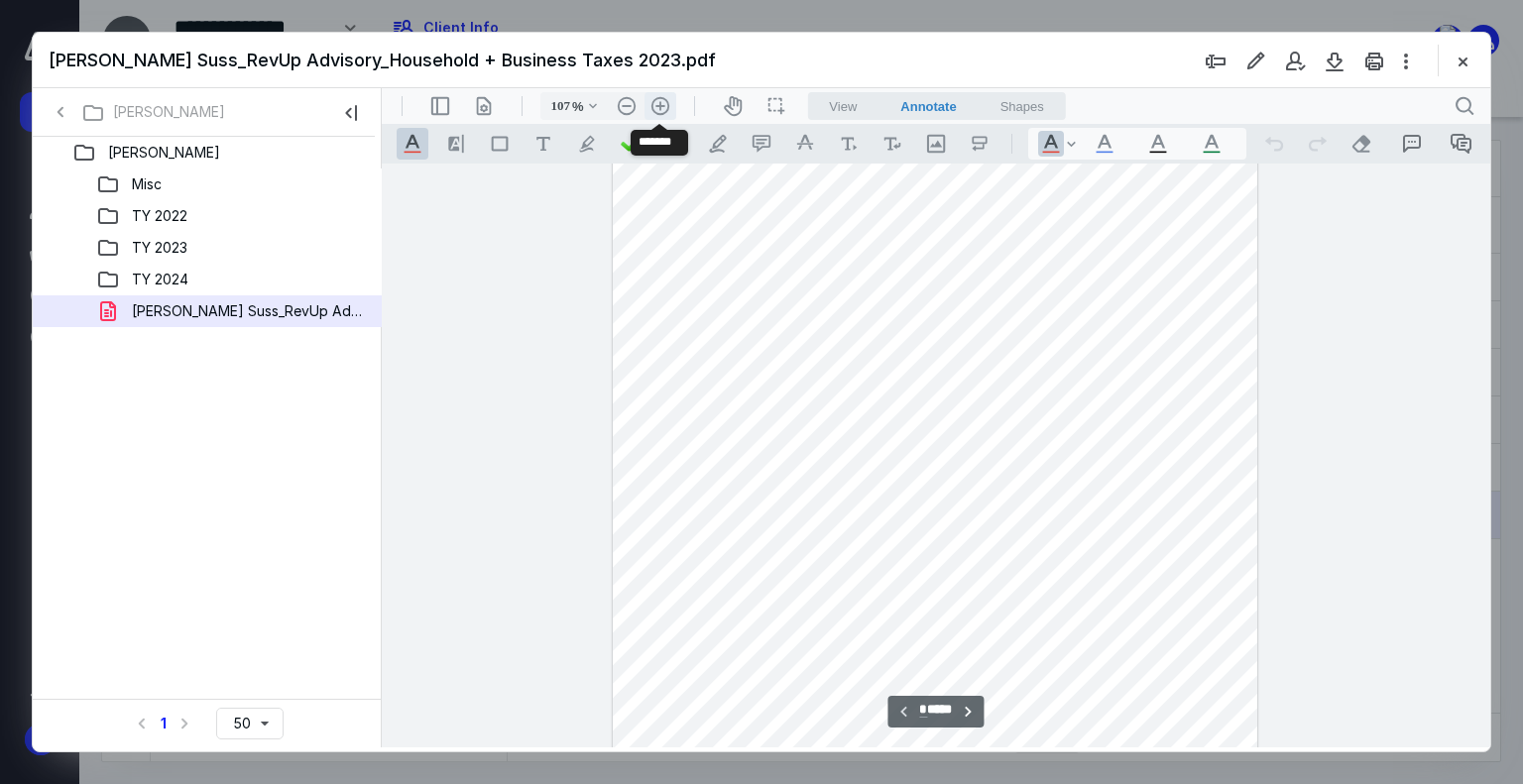 scroll, scrollTop: 198, scrollLeft: 0, axis: vertical 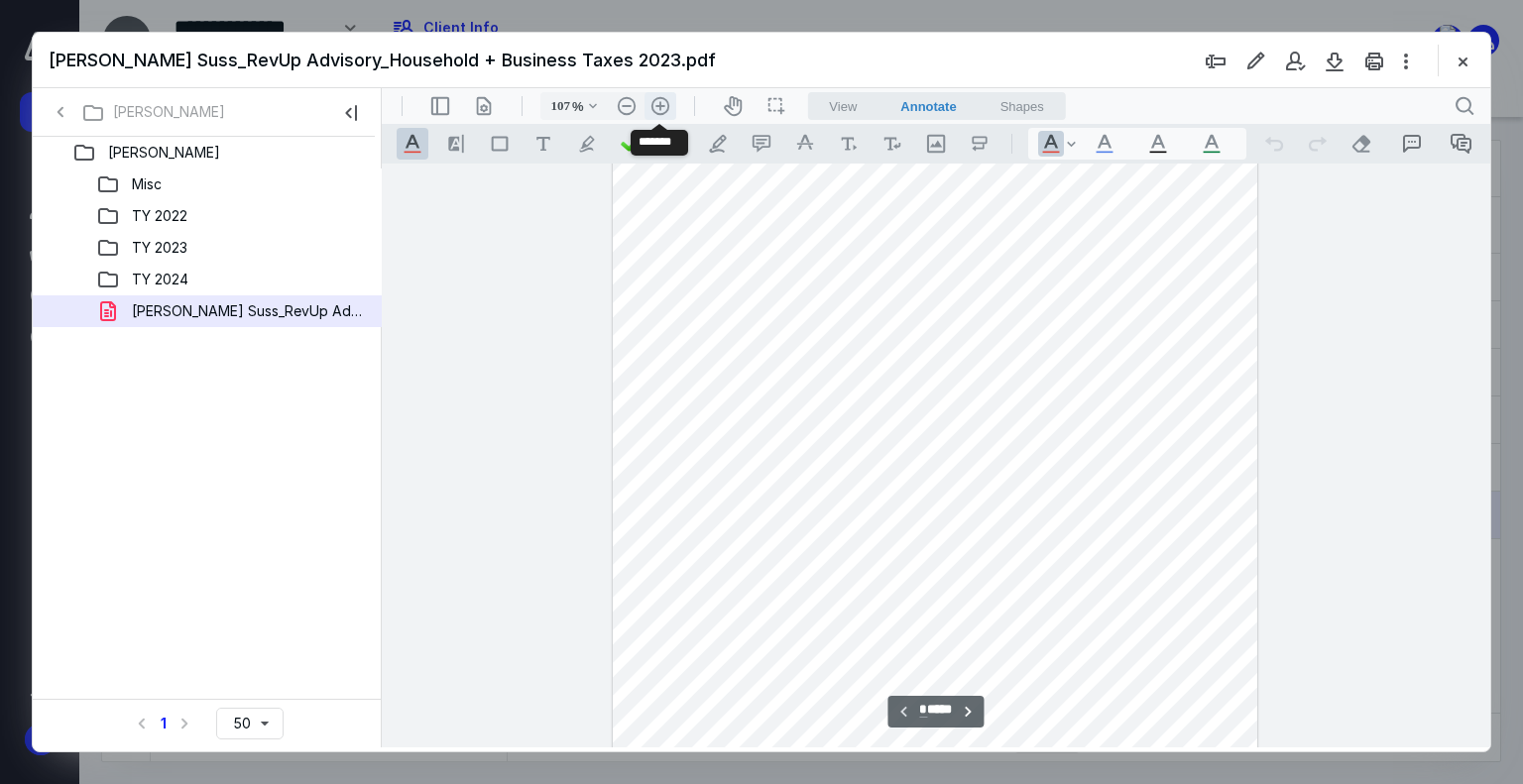 click on ".cls-1{fill:#abb0c4;} icon - header - zoom - in - line" at bounding box center (660, 106) 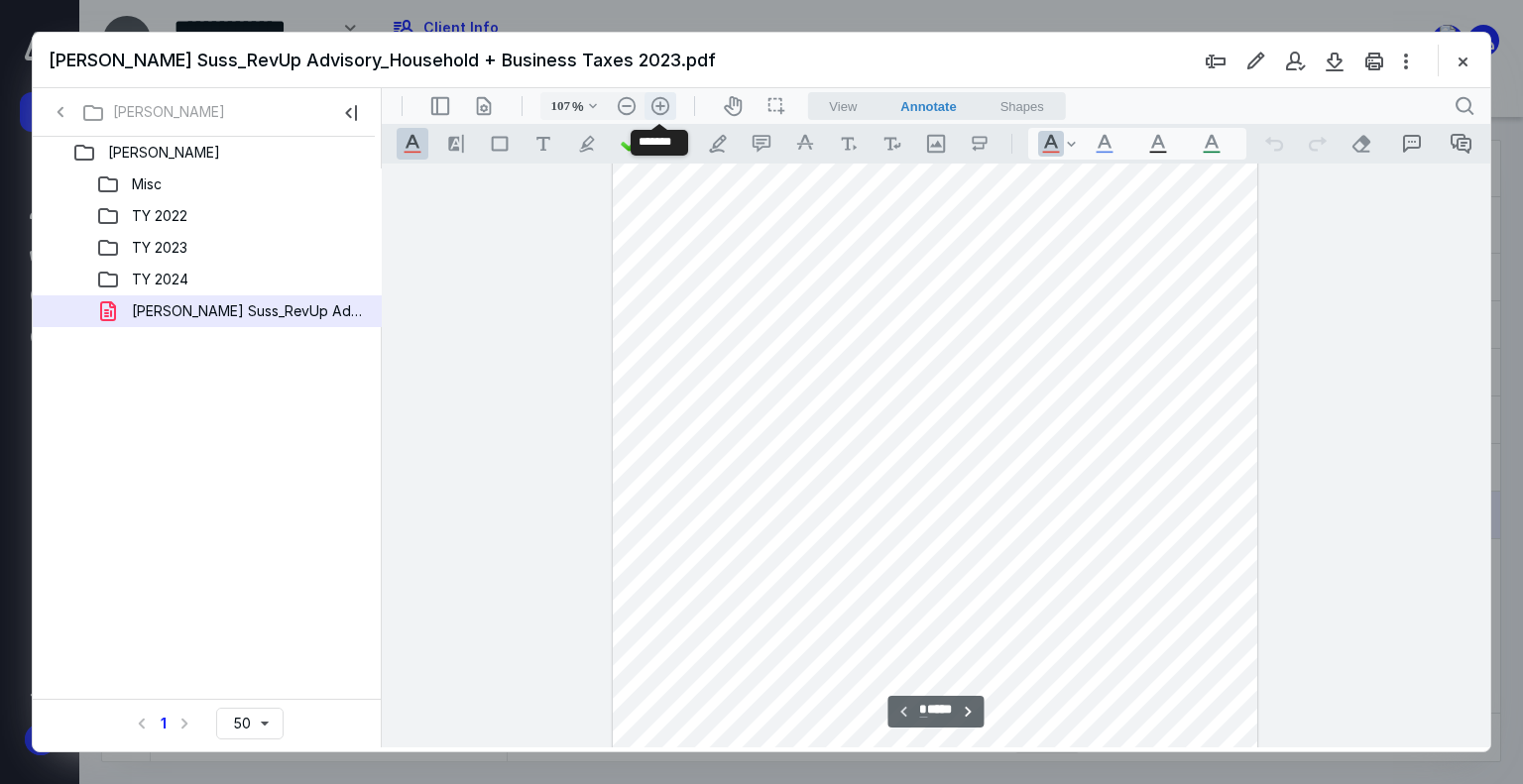type on "132" 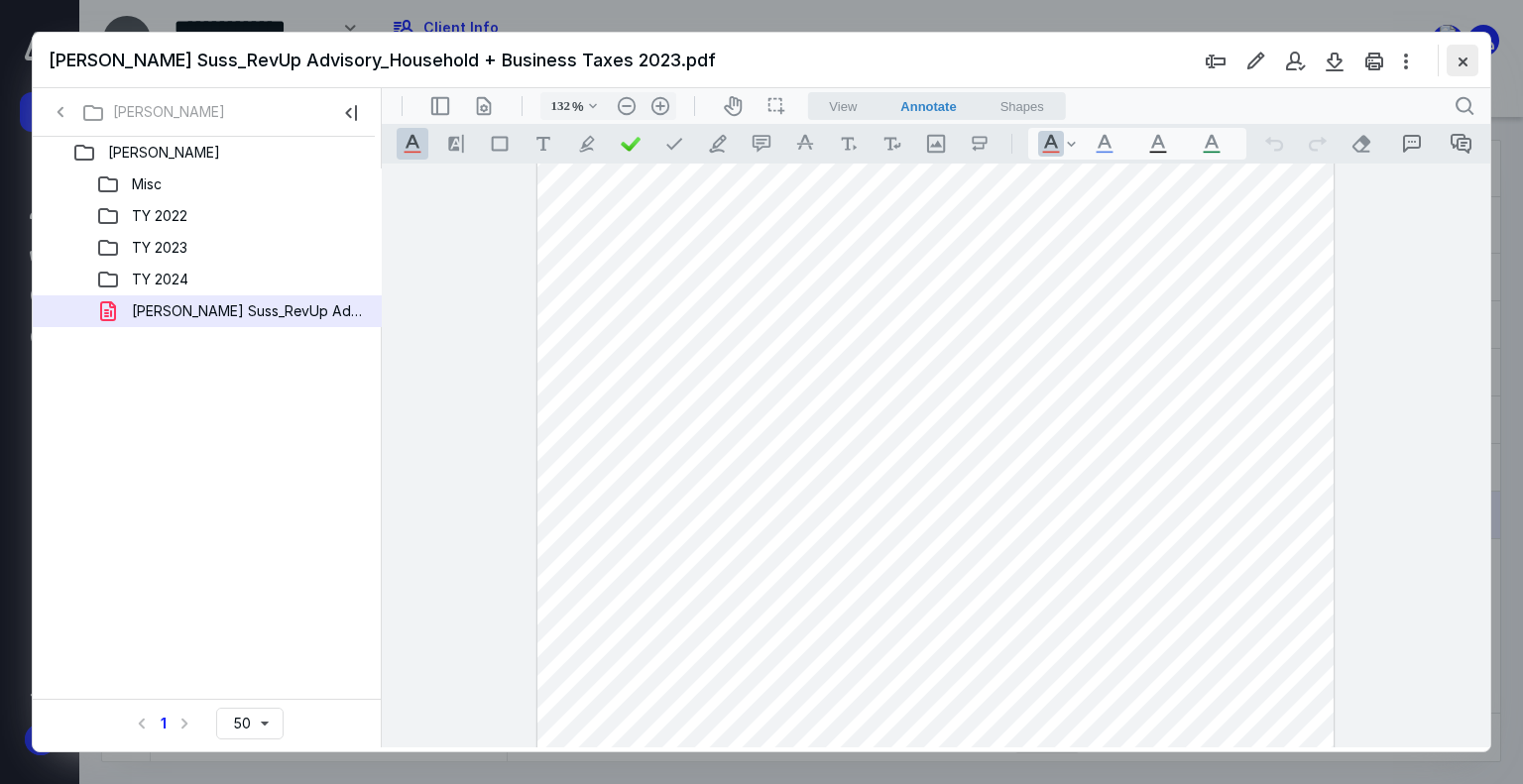 click at bounding box center (1463, 60) 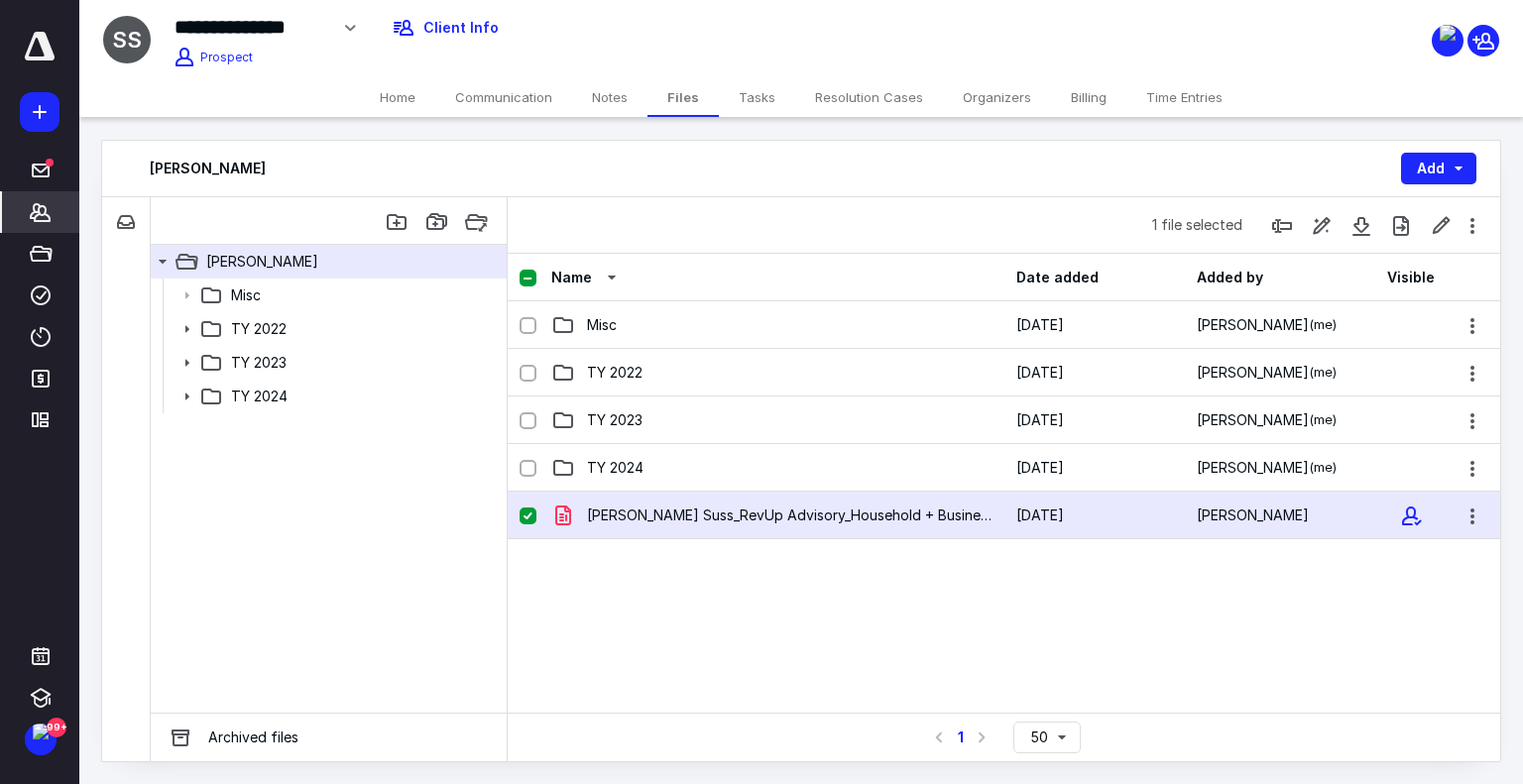click on "Clients" at bounding box center (41, 212) 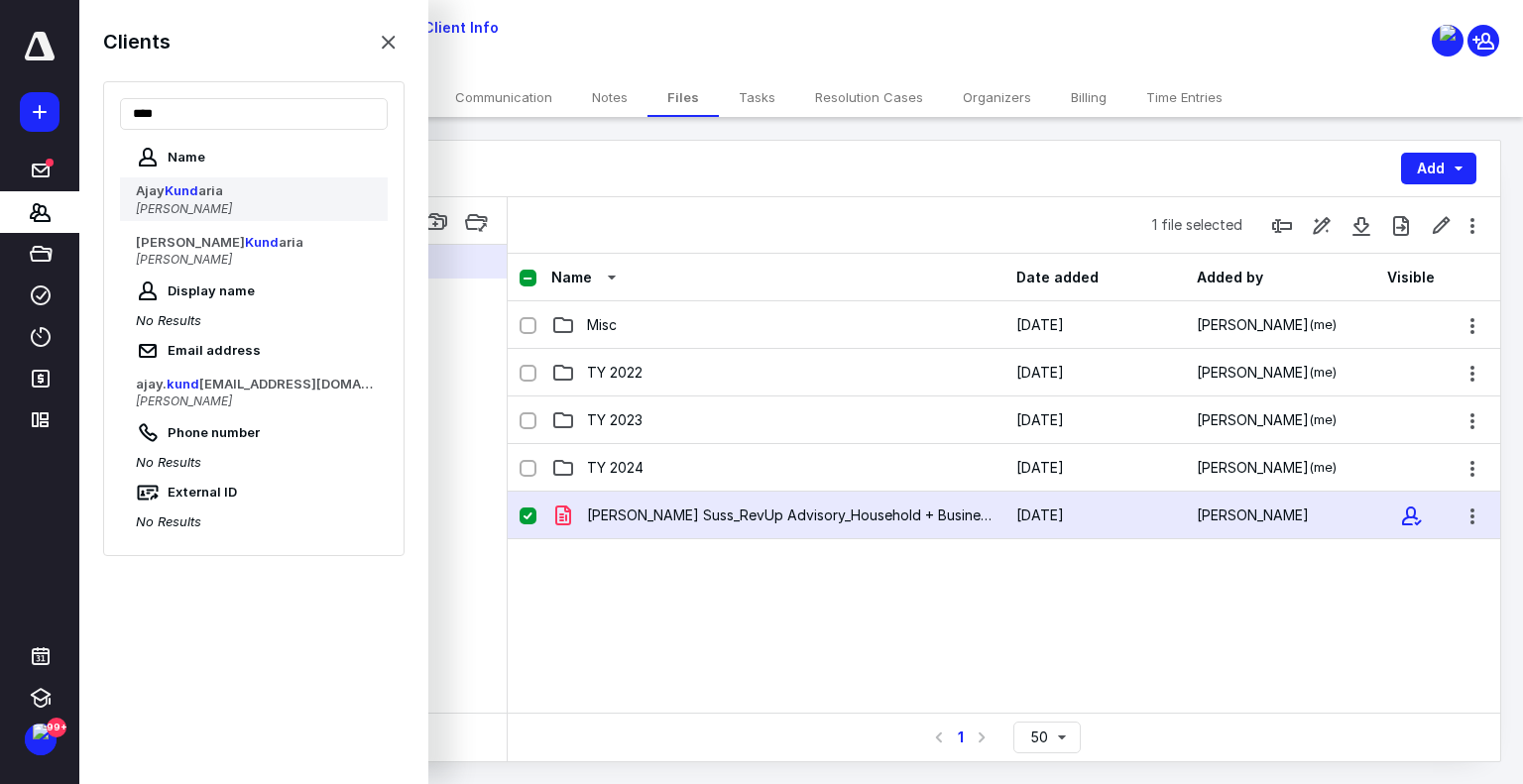 type on "****" 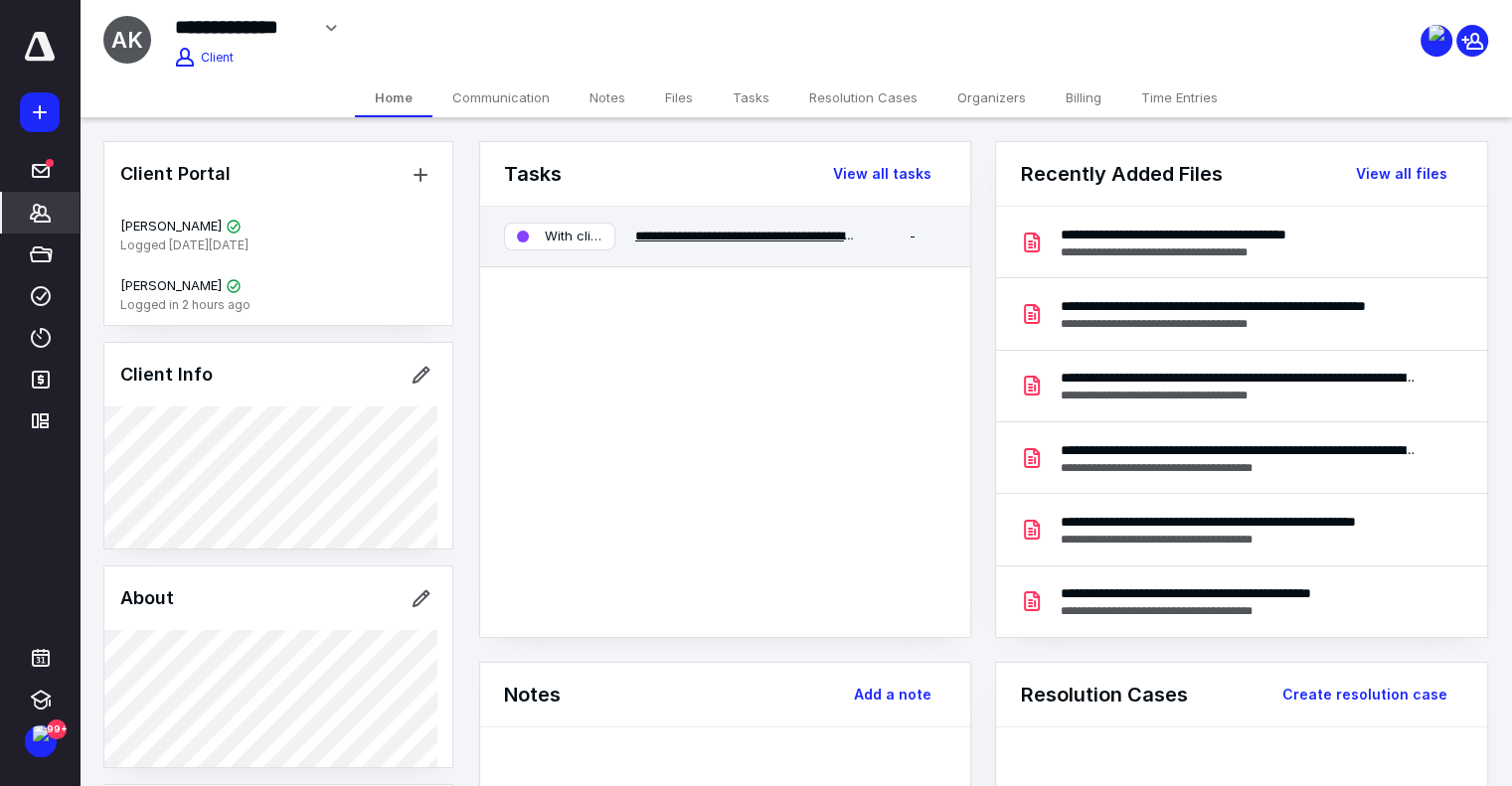 click on "**********" at bounding box center [824, 236] 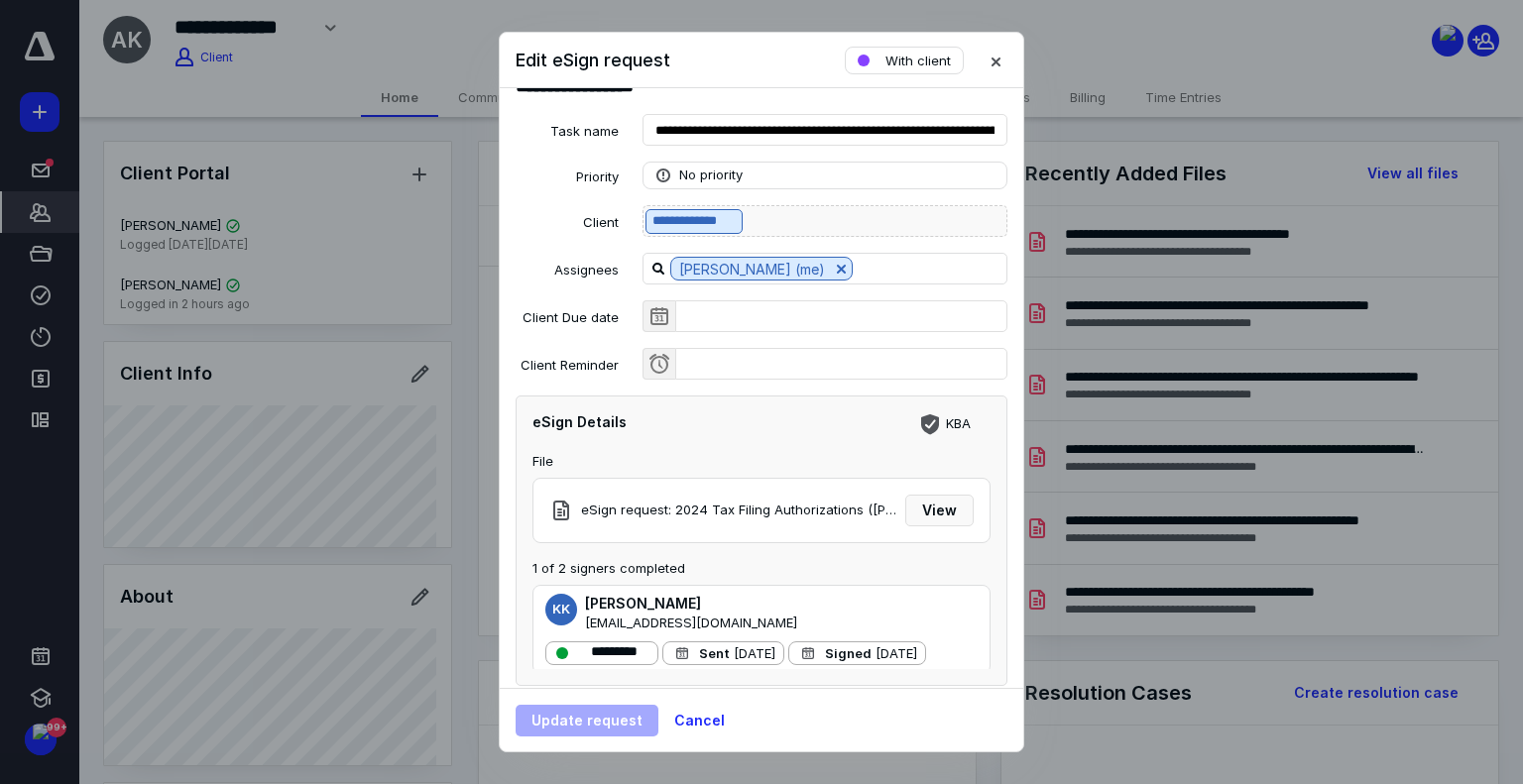 scroll, scrollTop: 44, scrollLeft: 0, axis: vertical 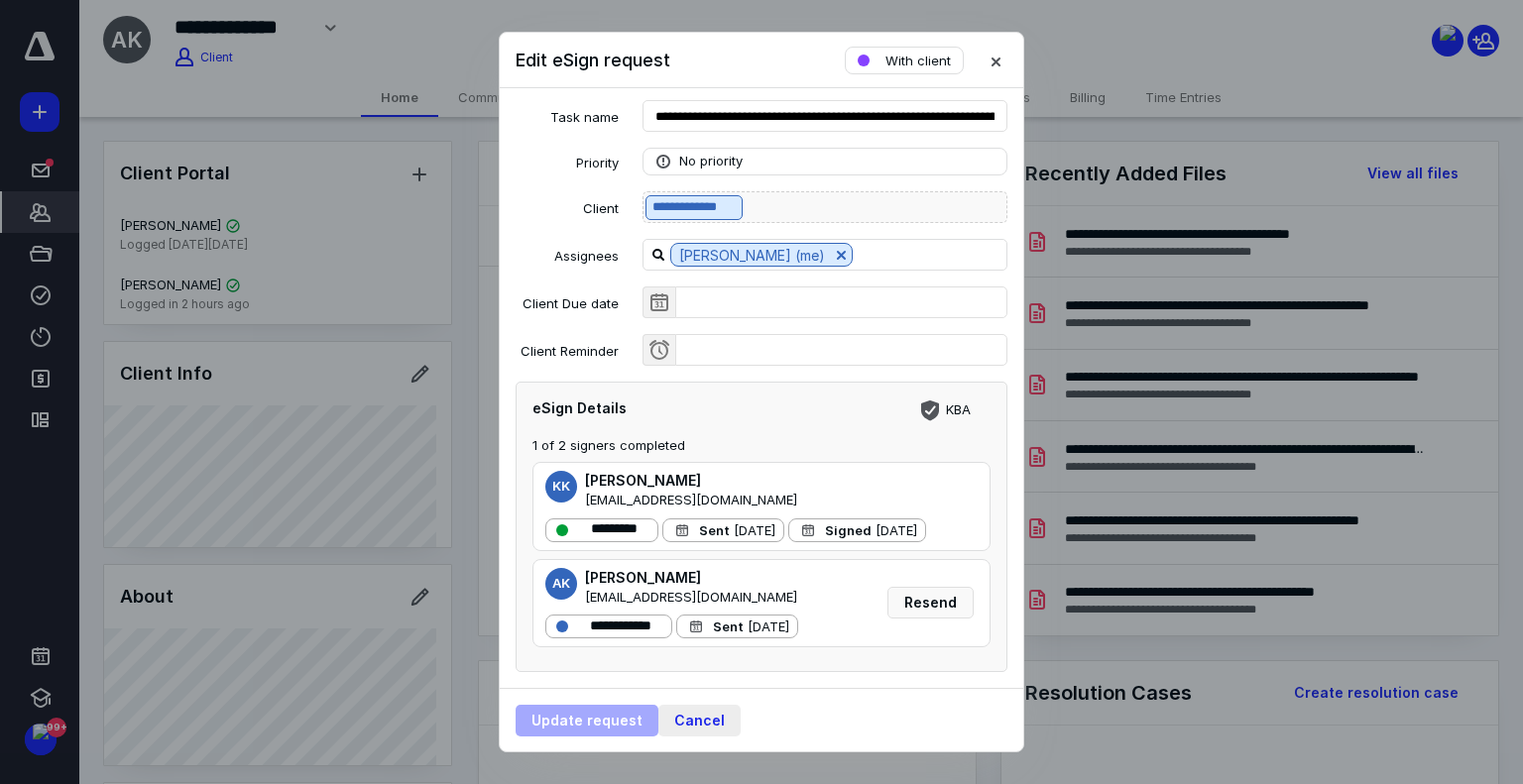 click on "Cancel" at bounding box center [699, 721] 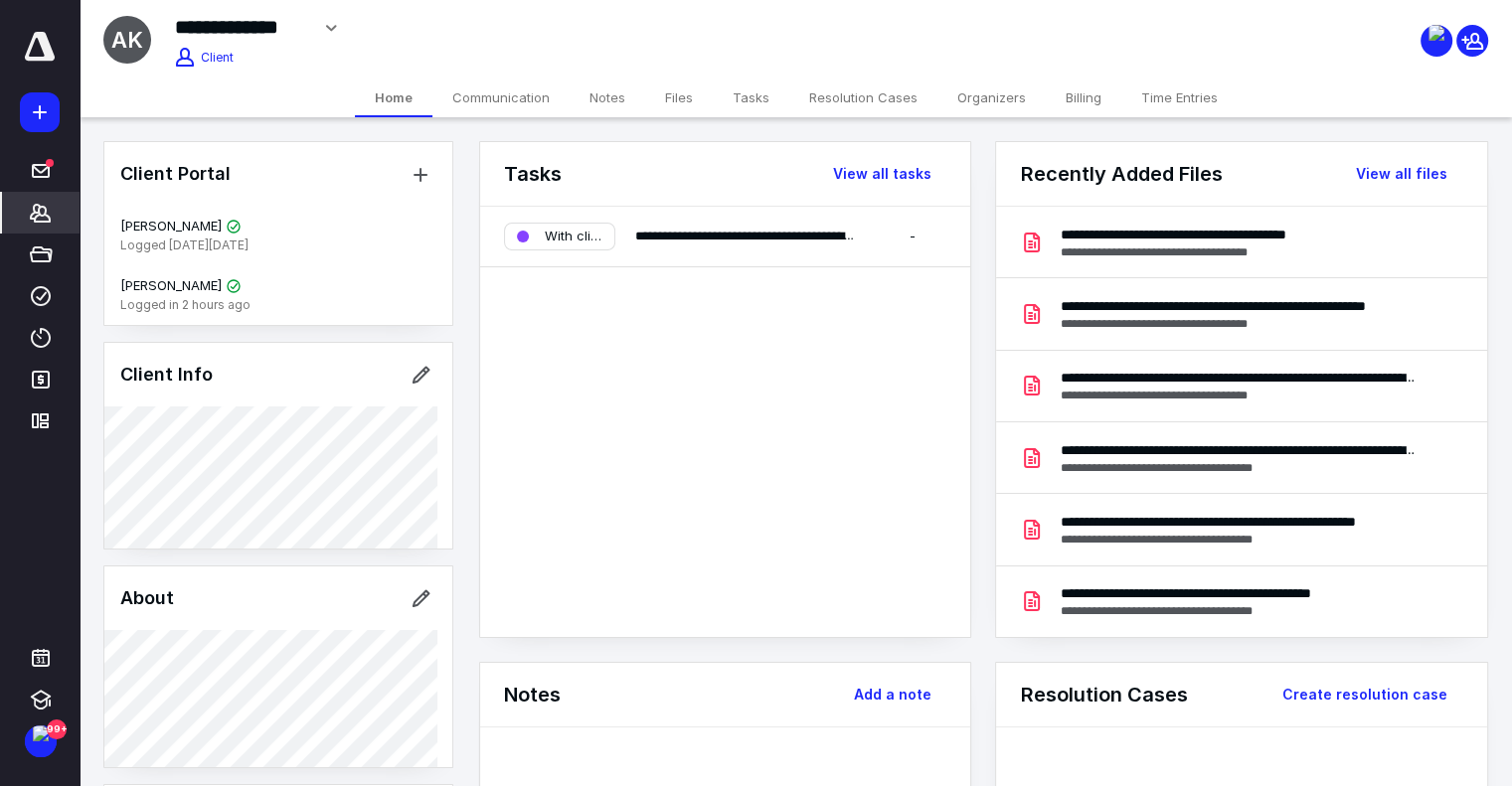 click 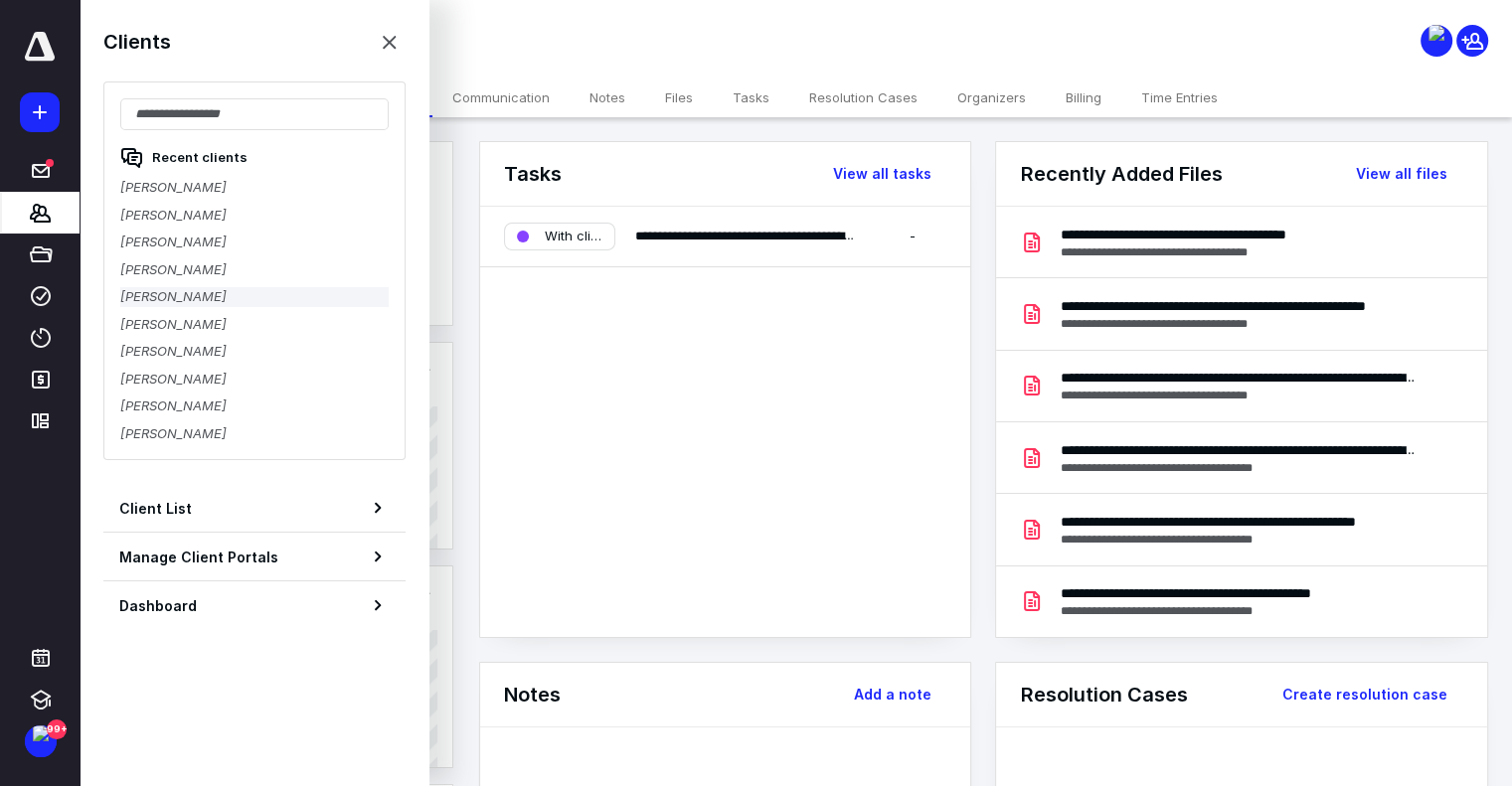 click on "[PERSON_NAME]" at bounding box center (254, 297) 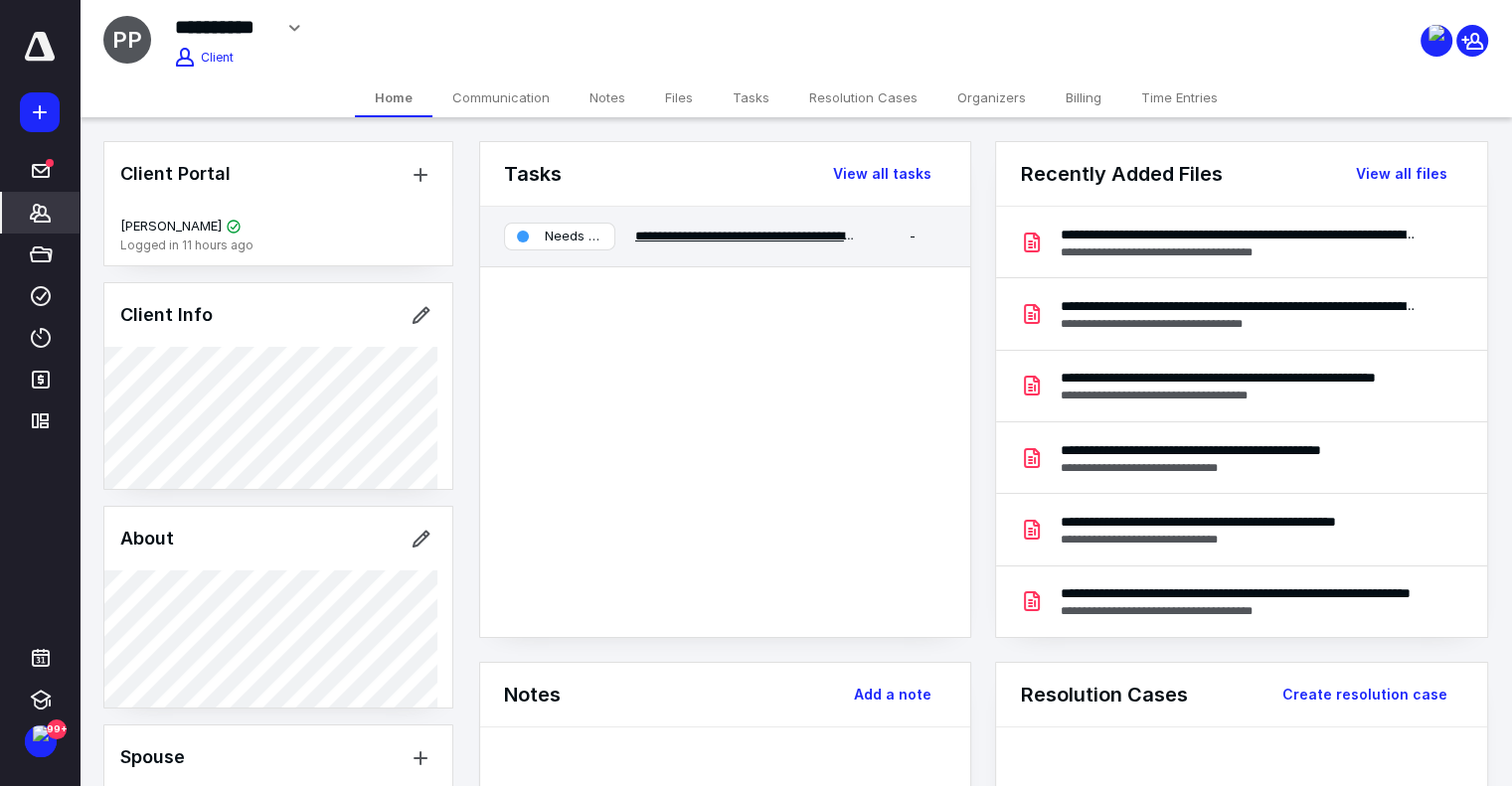 click on "**********" at bounding box center (829, 236) 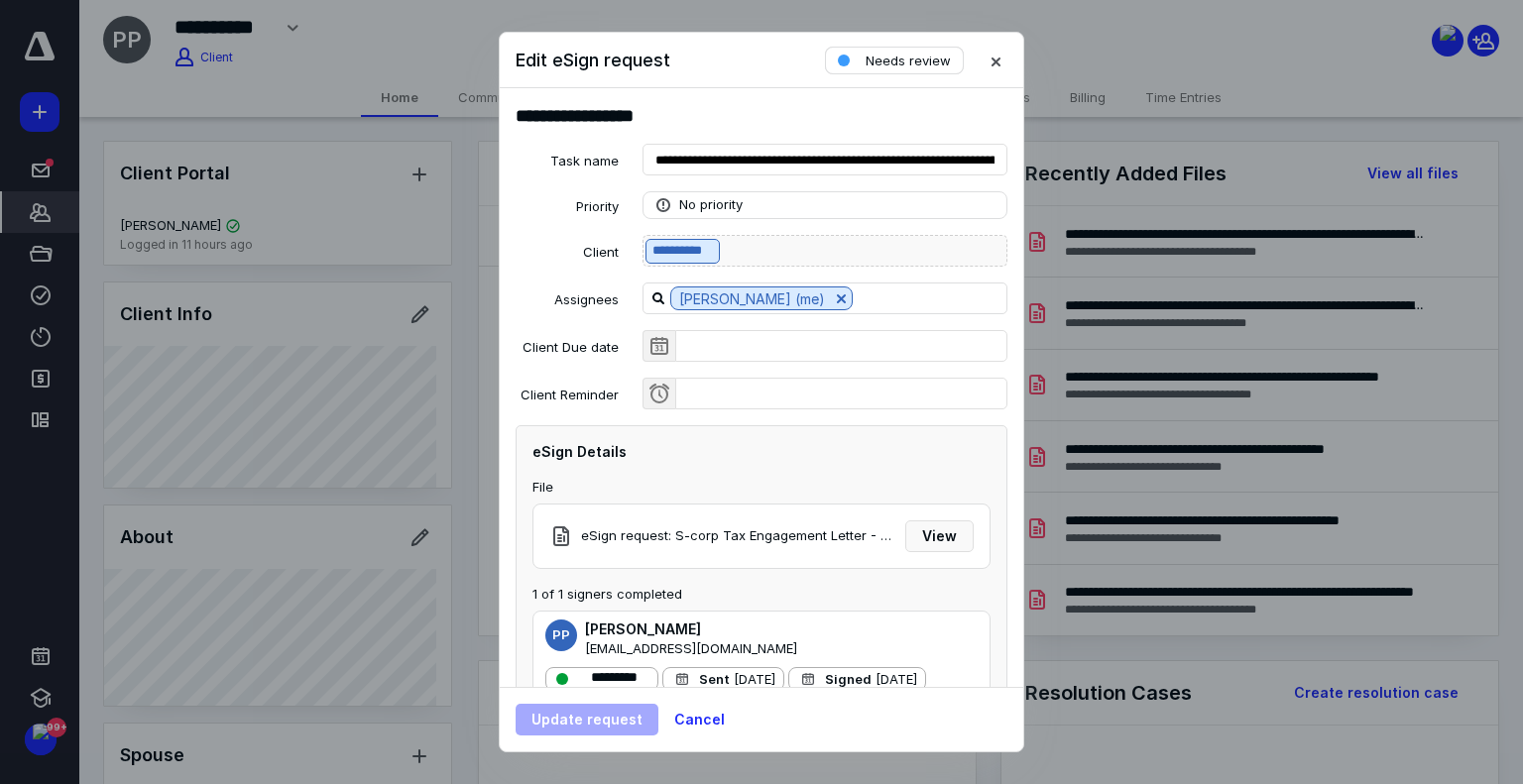 click on "Needs review" at bounding box center [908, 60] 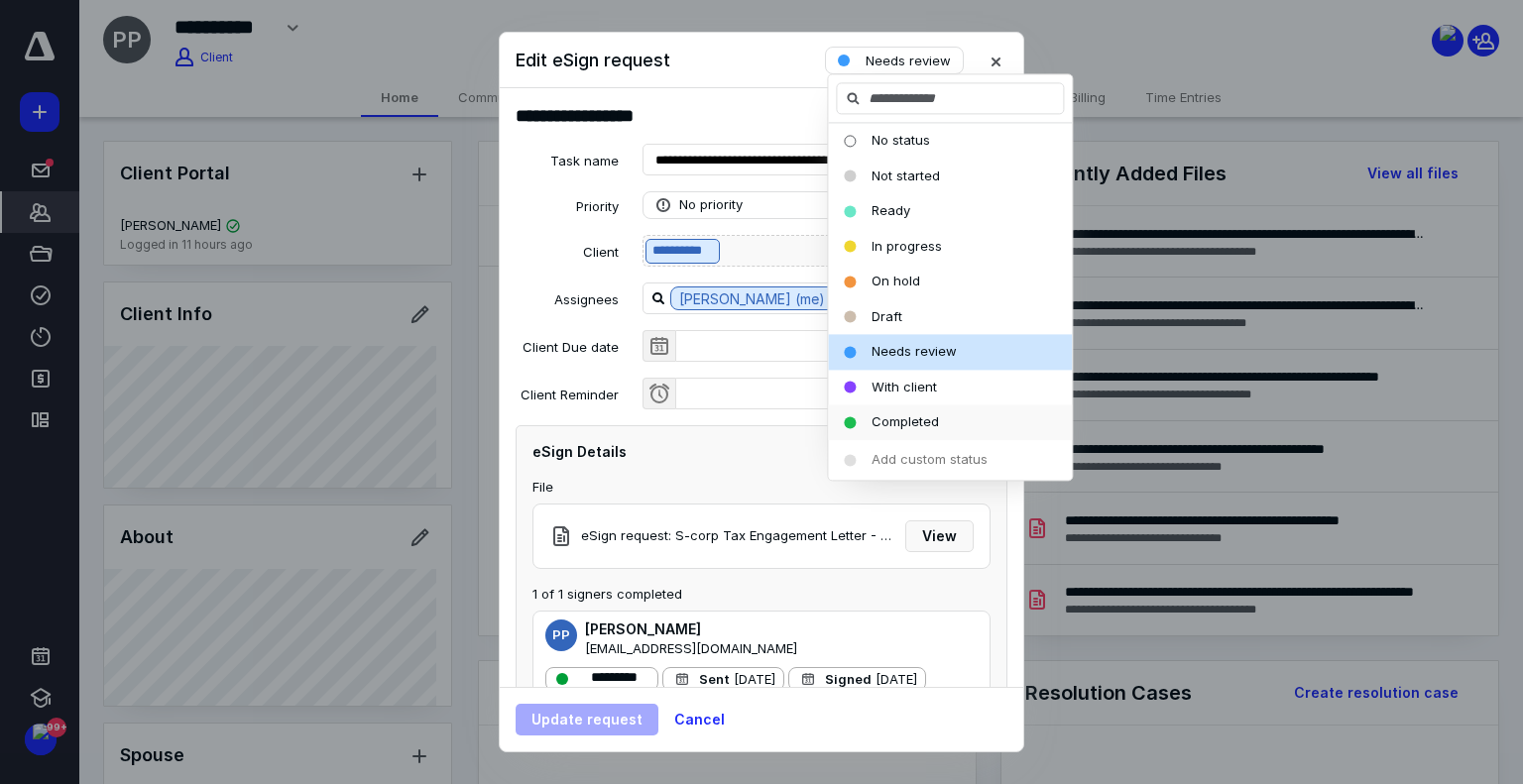 click on "Completed" at bounding box center (905, 422) 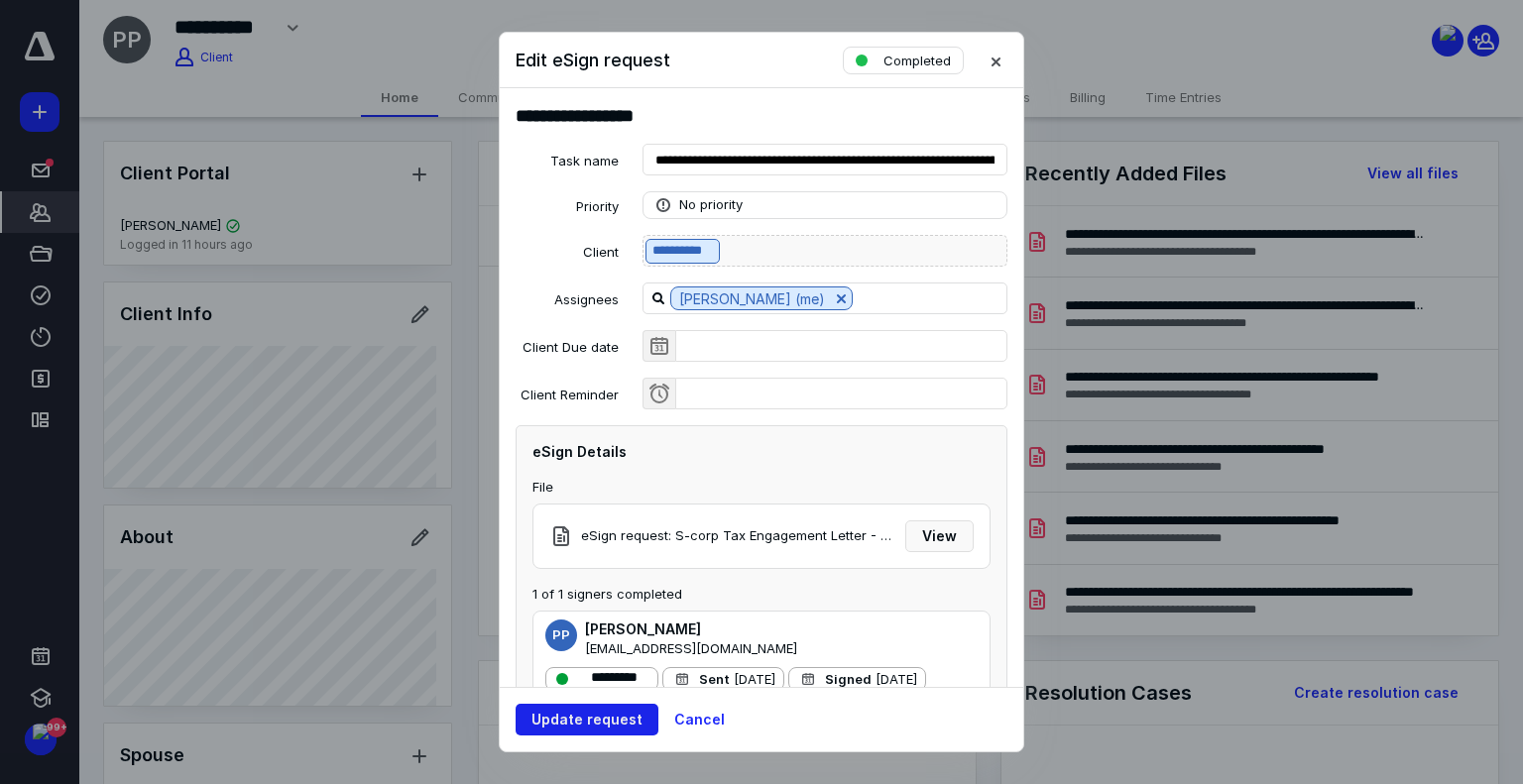 click on "Update request" at bounding box center (587, 720) 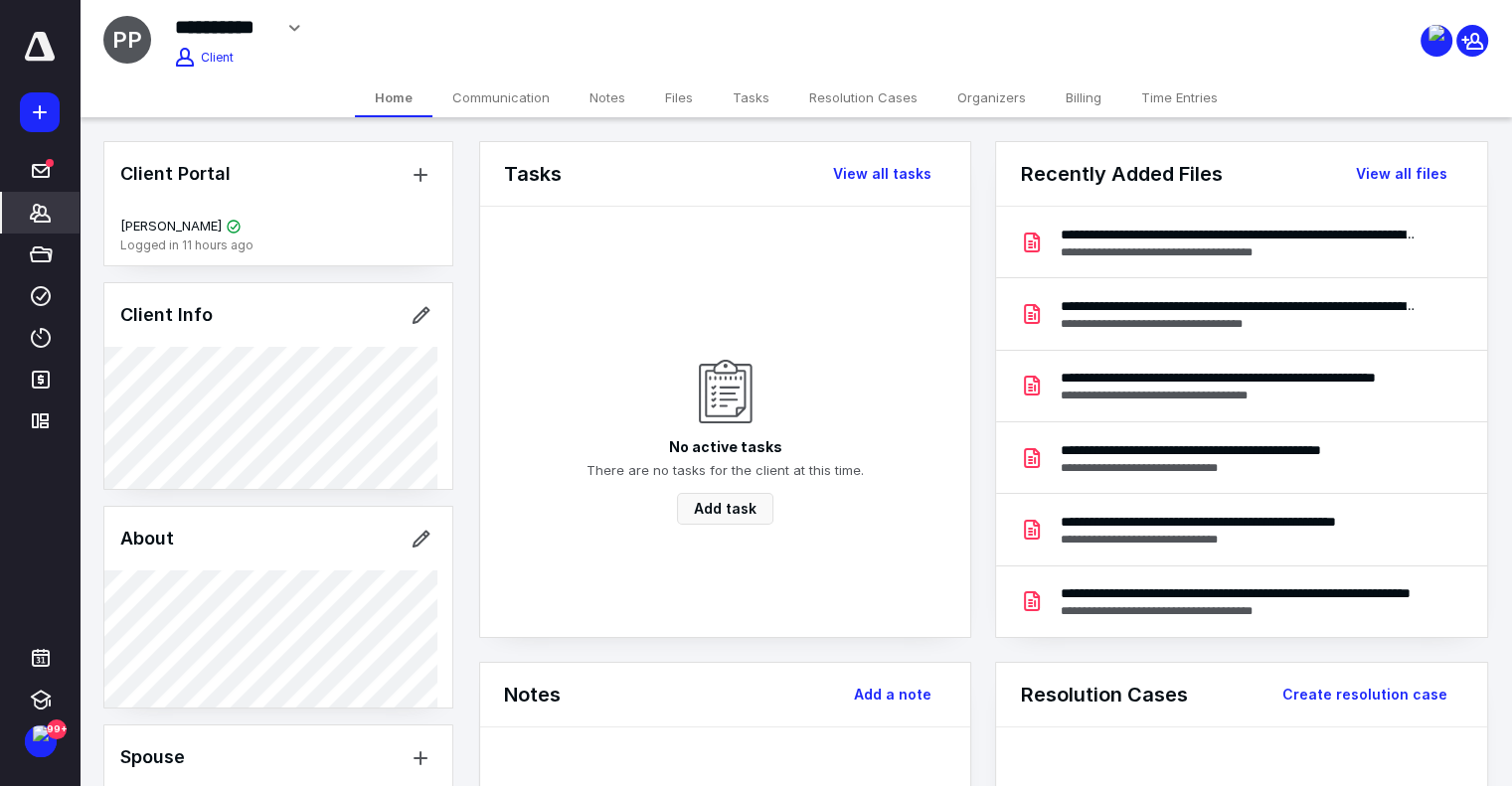 click on "Files" at bounding box center [679, 97] 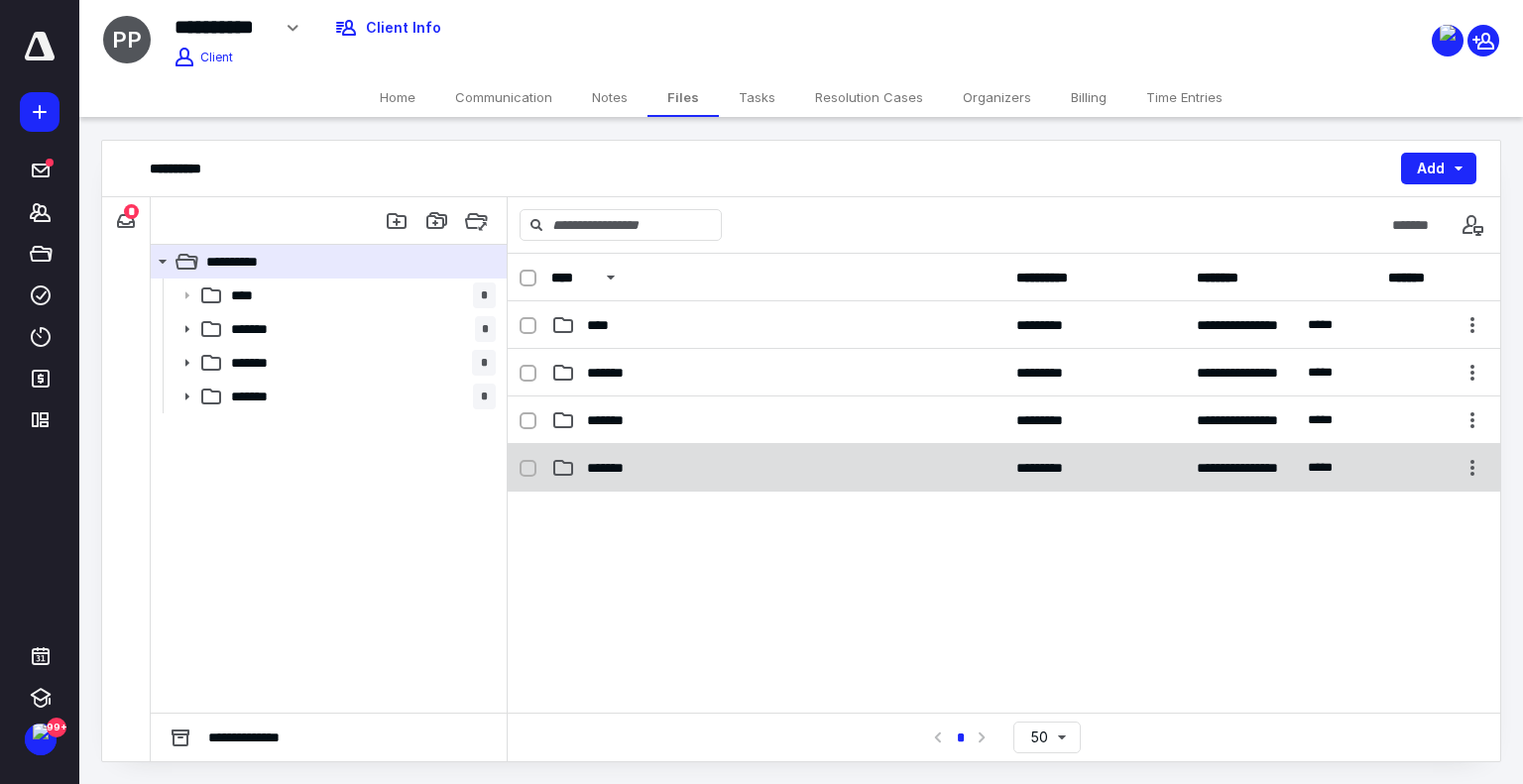 click on "*******" at bounding box center (777, 468) 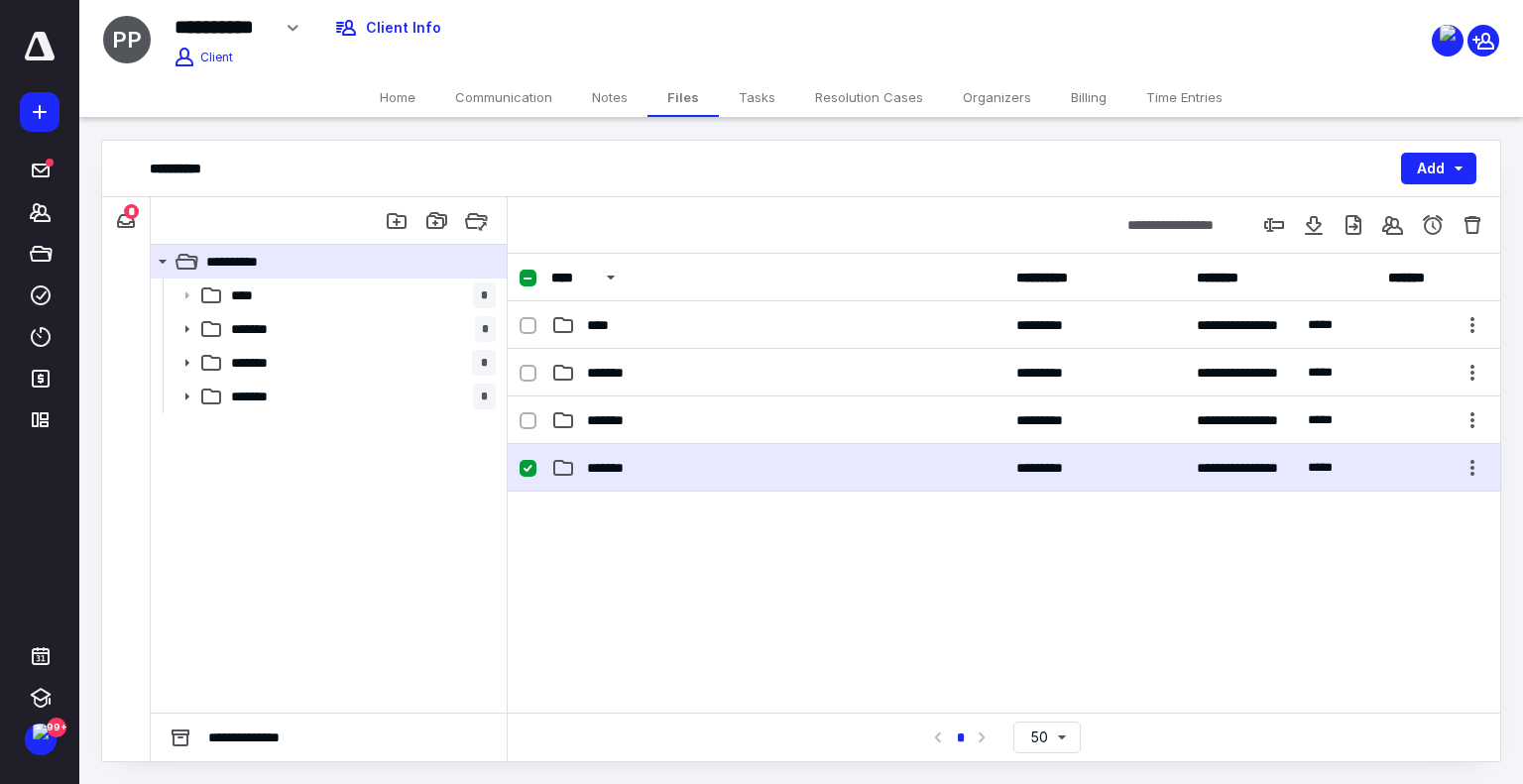 click on "*******" at bounding box center (777, 468) 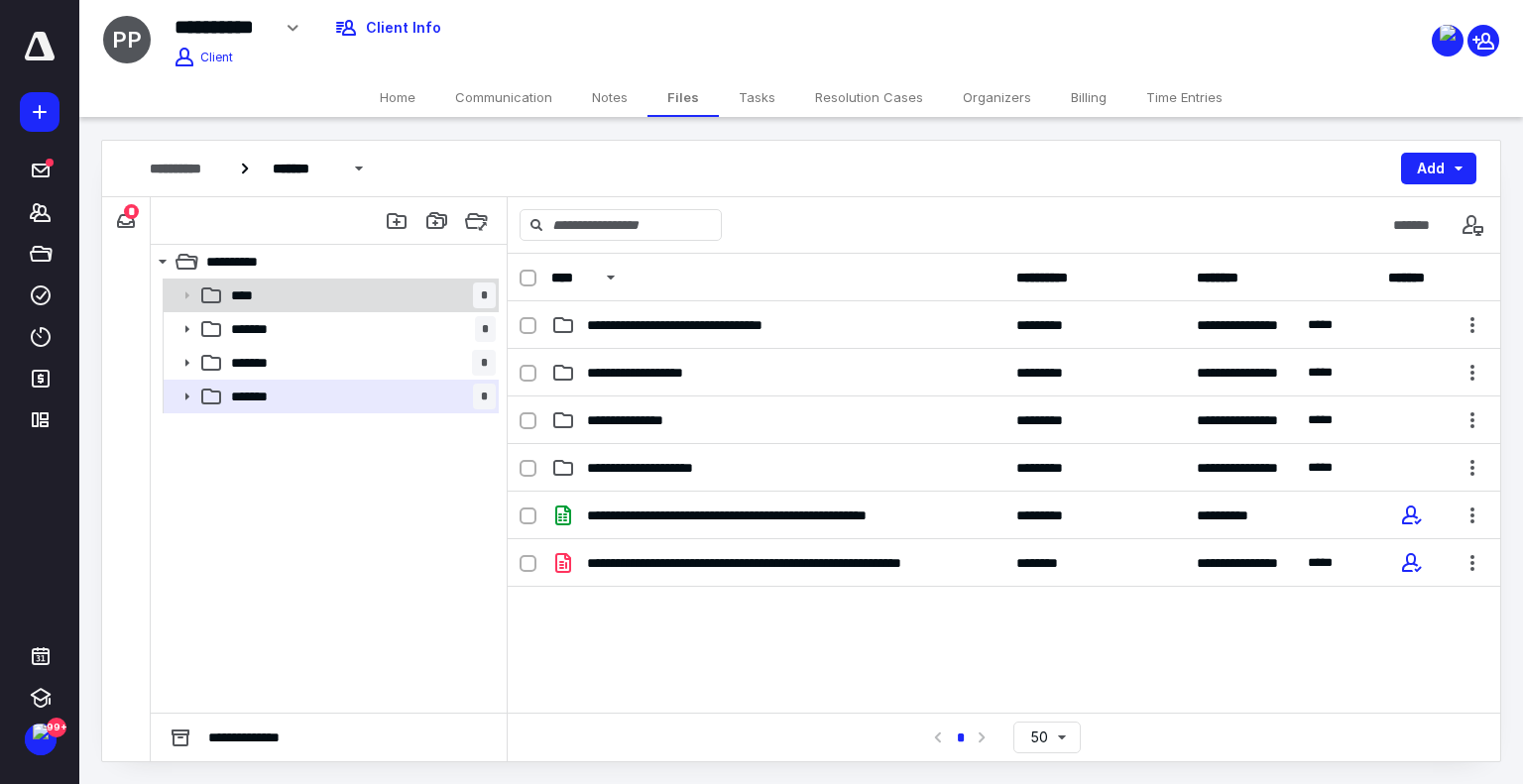 click 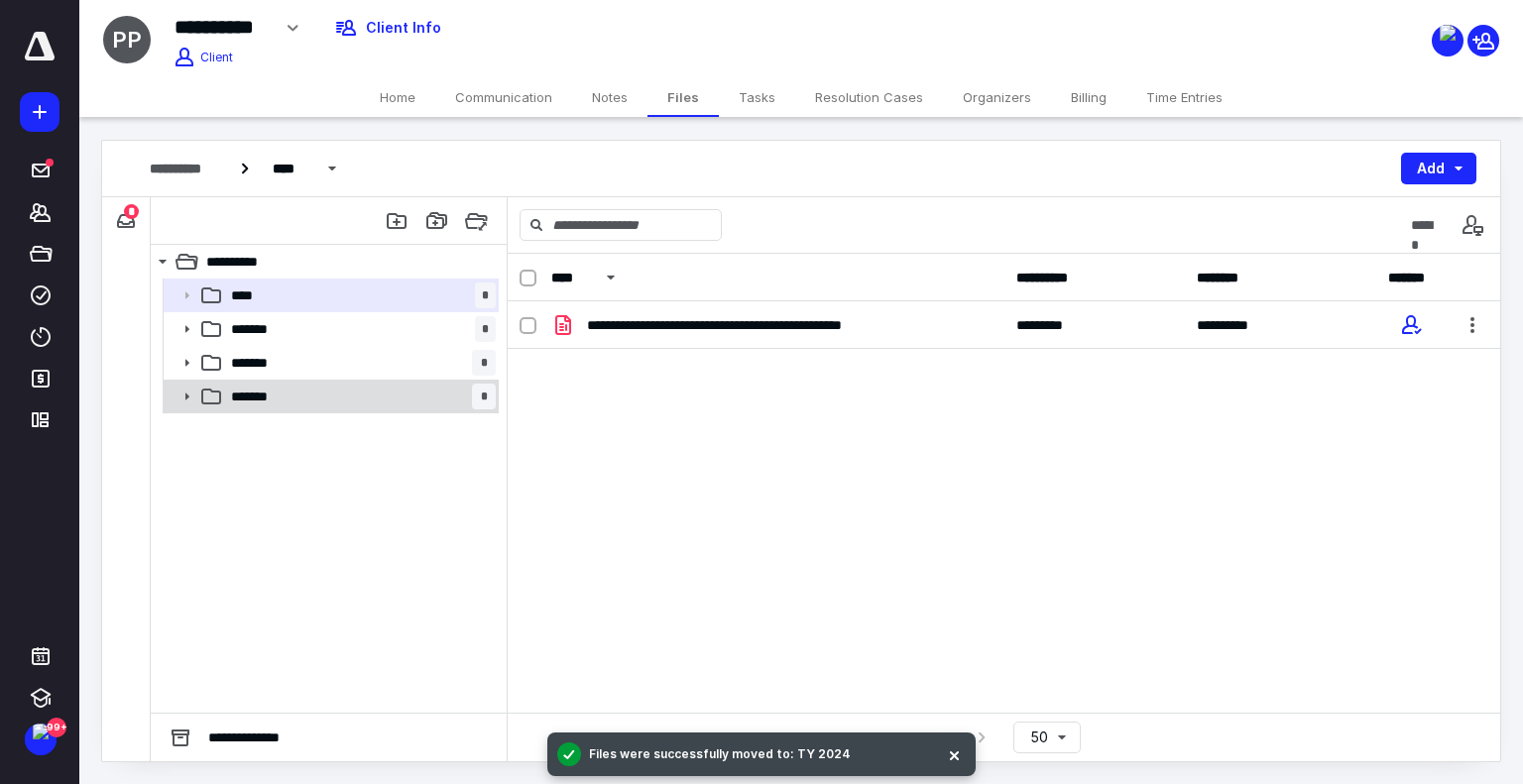 click on "******* *" at bounding box center [329, 396] 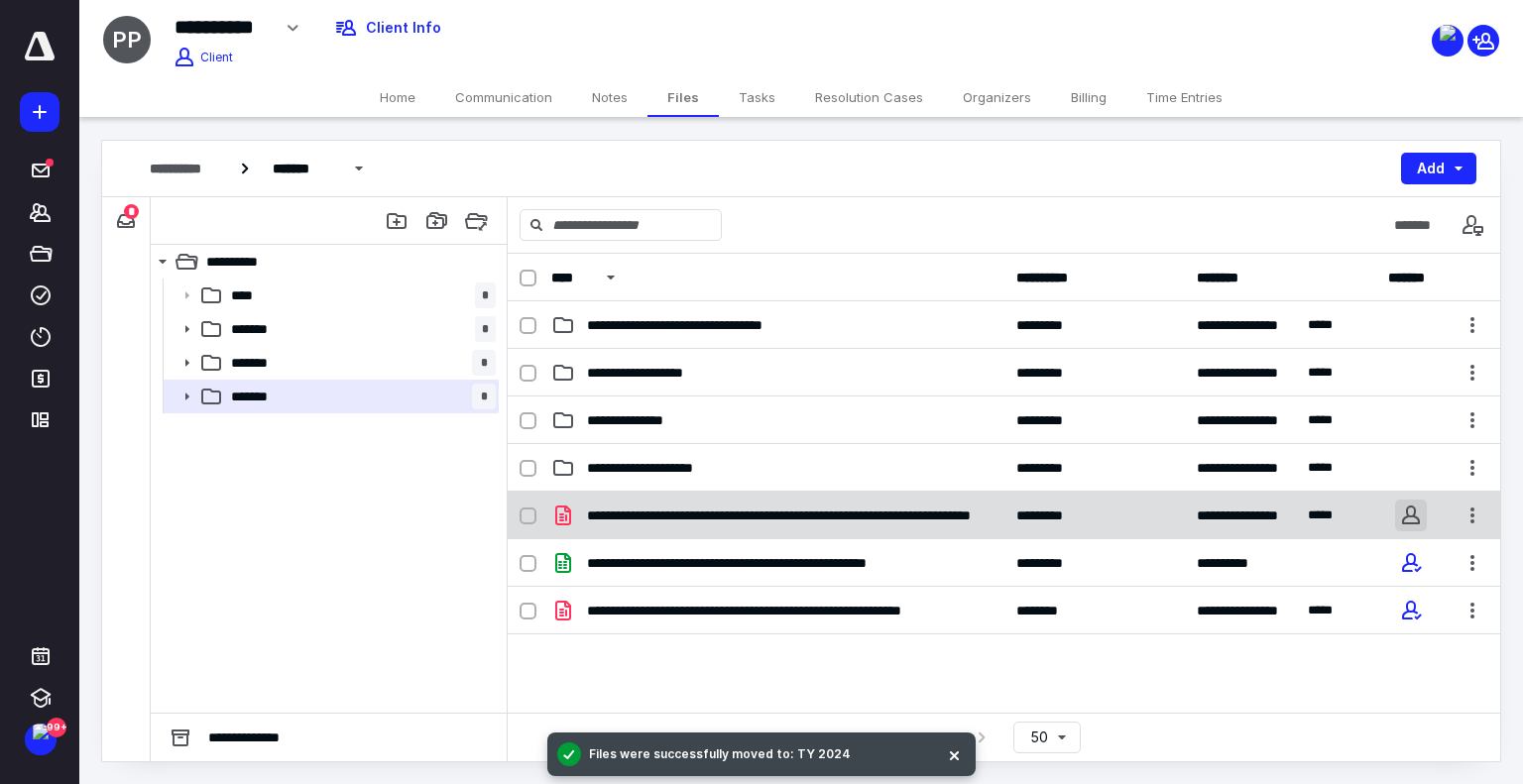 click at bounding box center (1411, 515) 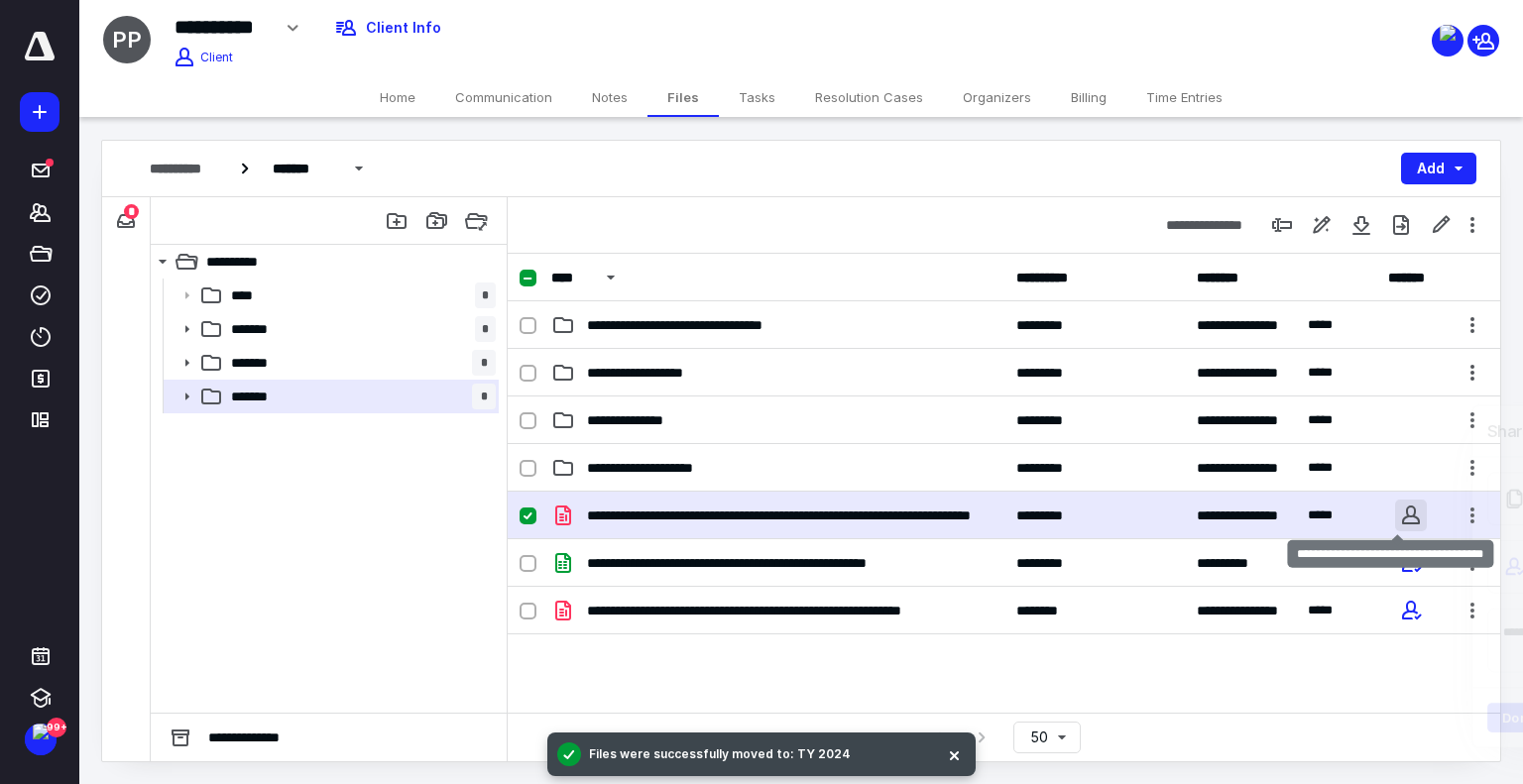 checkbox on "true" 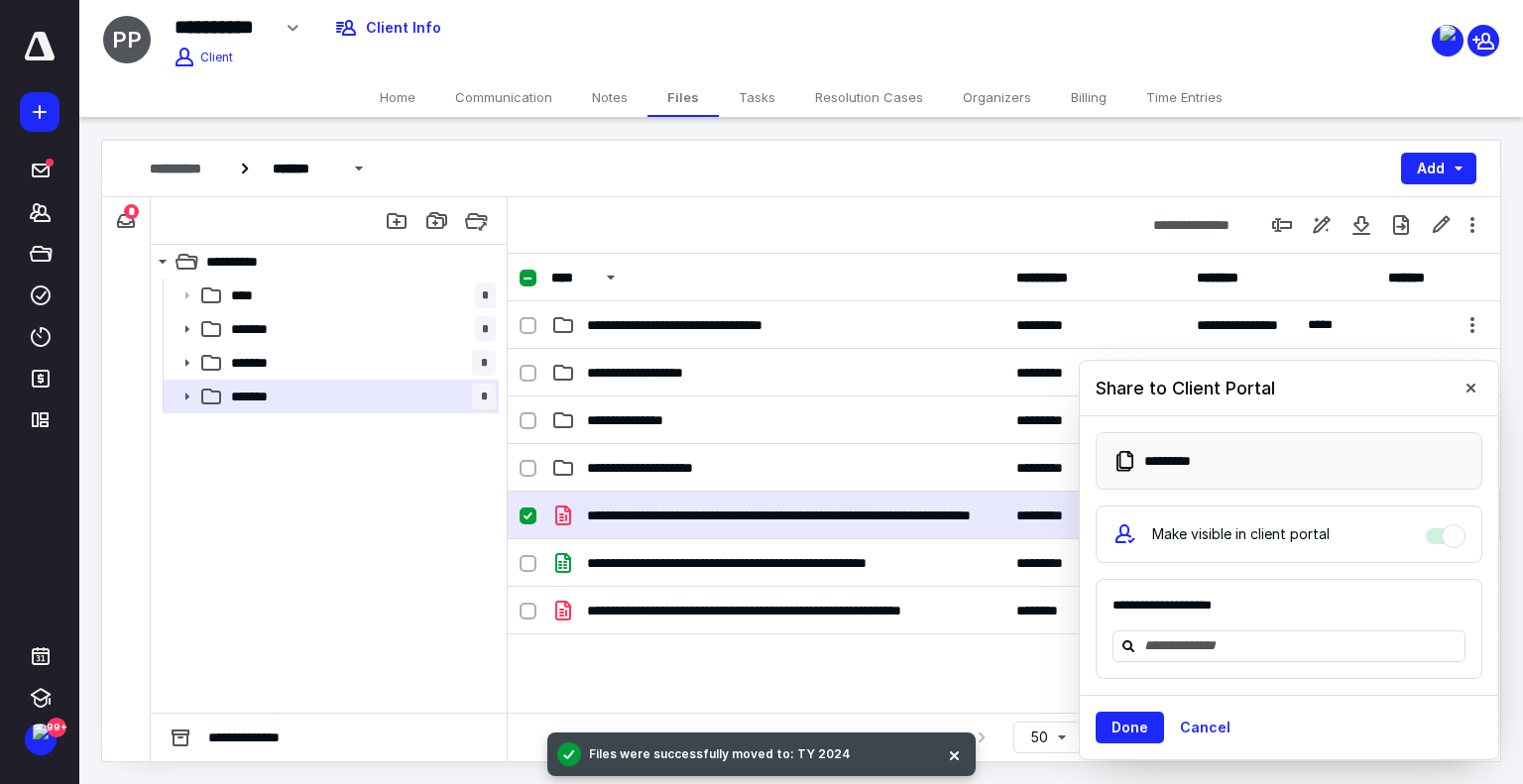 click on "Done Cancel" at bounding box center (1289, 727) 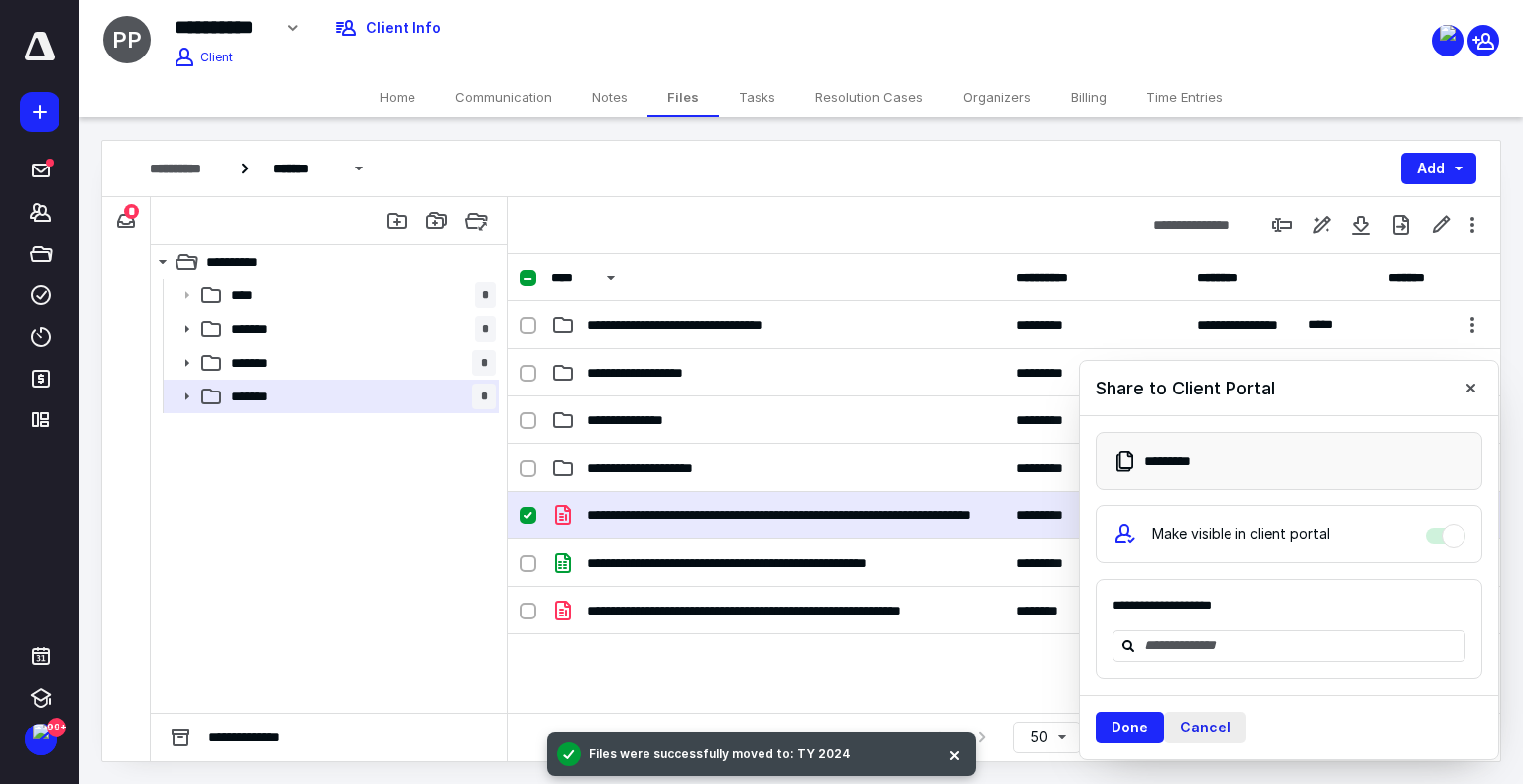 click on "Cancel" at bounding box center [1205, 728] 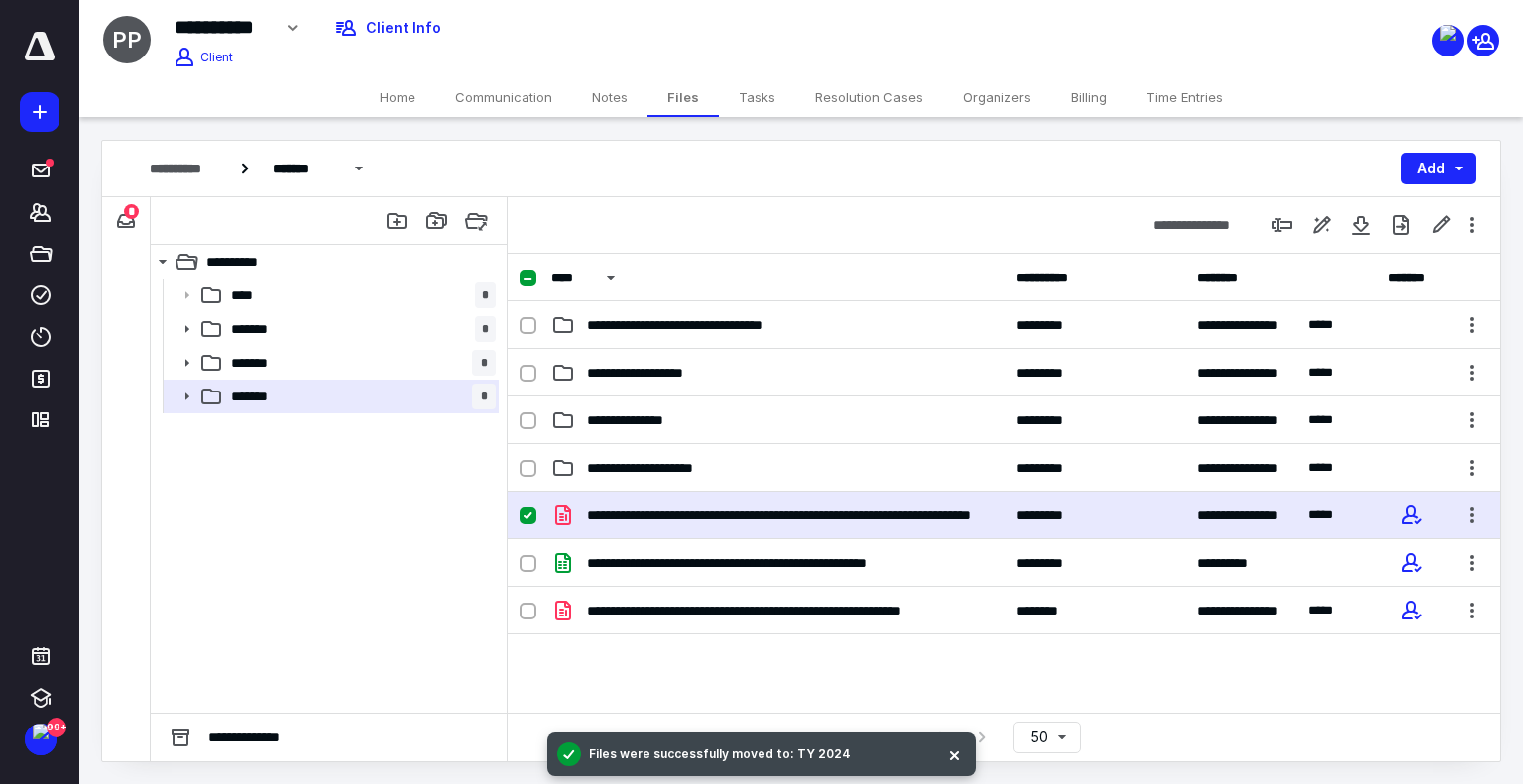click on "**********" at bounding box center [777, 515] 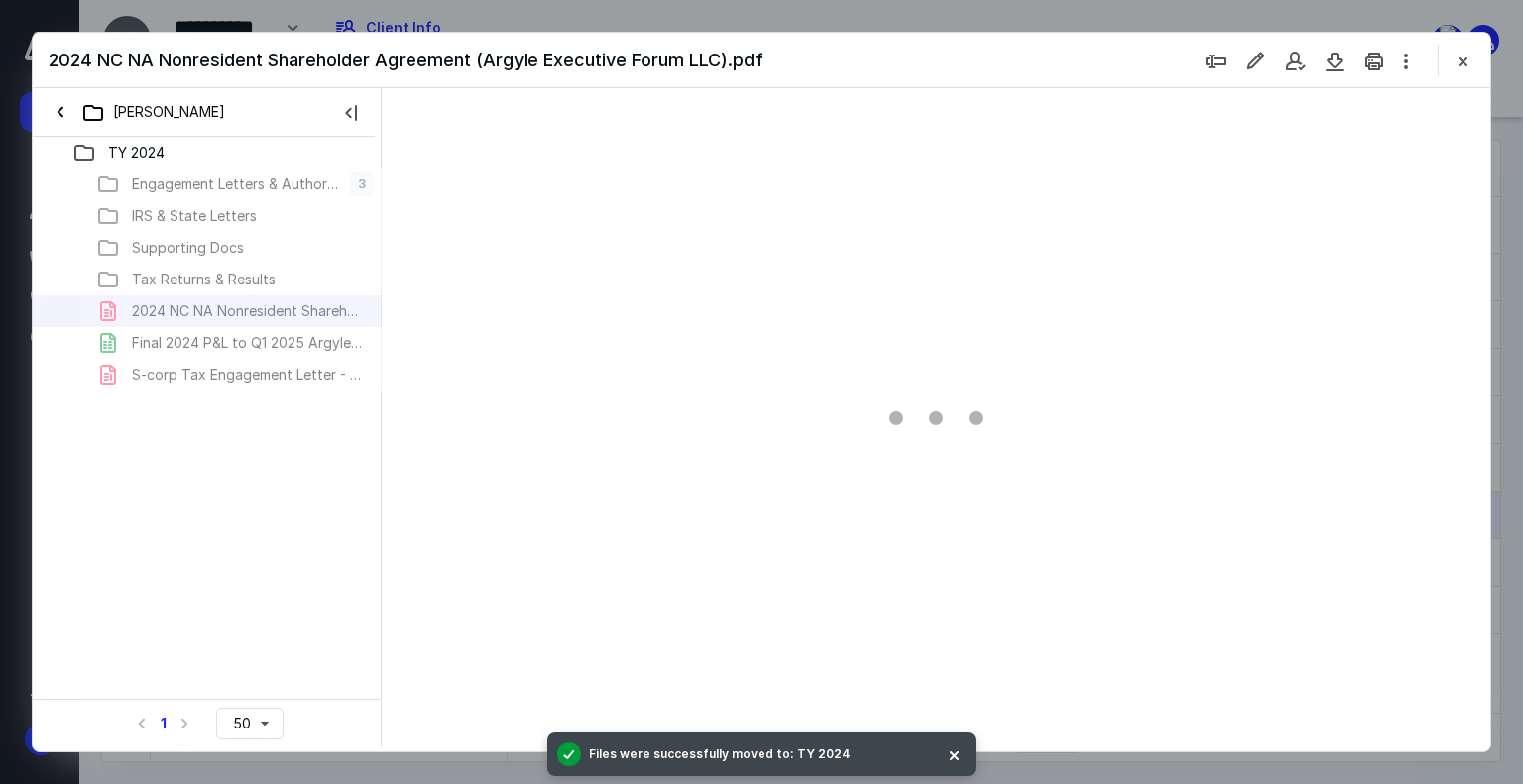 scroll, scrollTop: 0, scrollLeft: 0, axis: both 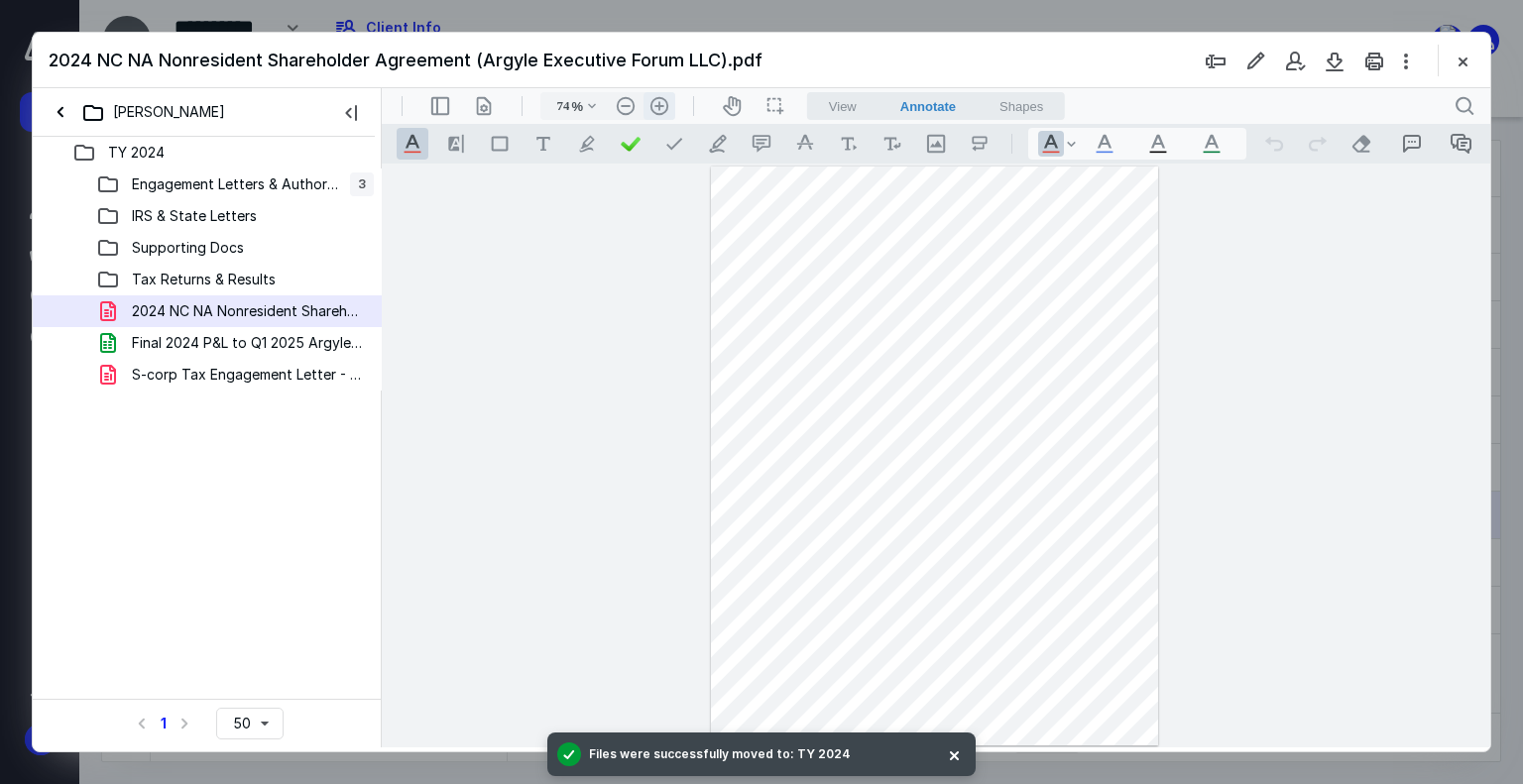 click on ".cls-1{fill:#abb0c4;} icon - header - zoom - in - line" at bounding box center [659, 106] 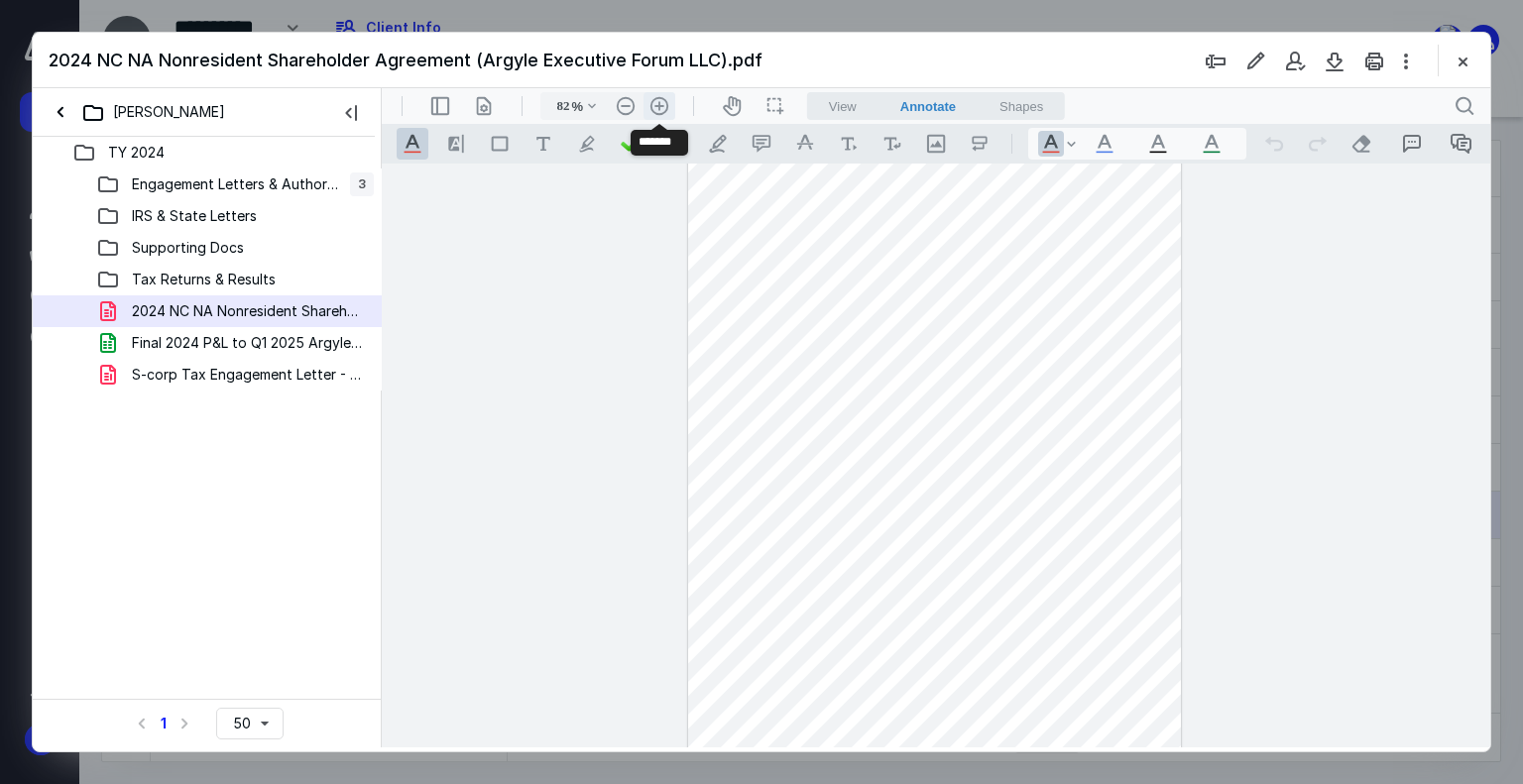 click on ".cls-1{fill:#abb0c4;} icon - header - zoom - in - line" at bounding box center [659, 106] 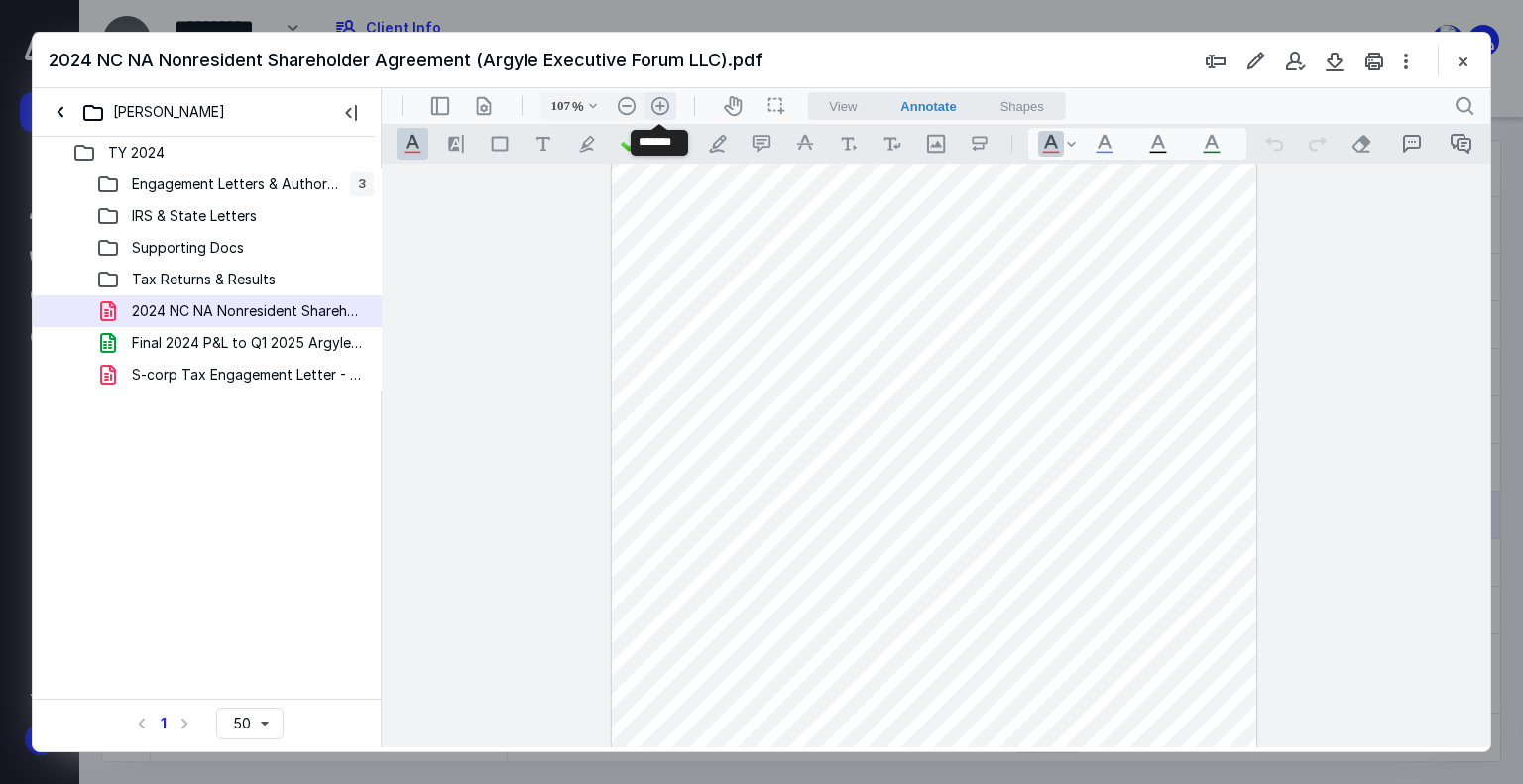 click on ".cls-1{fill:#abb0c4;} icon - header - zoom - in - line" at bounding box center [660, 106] 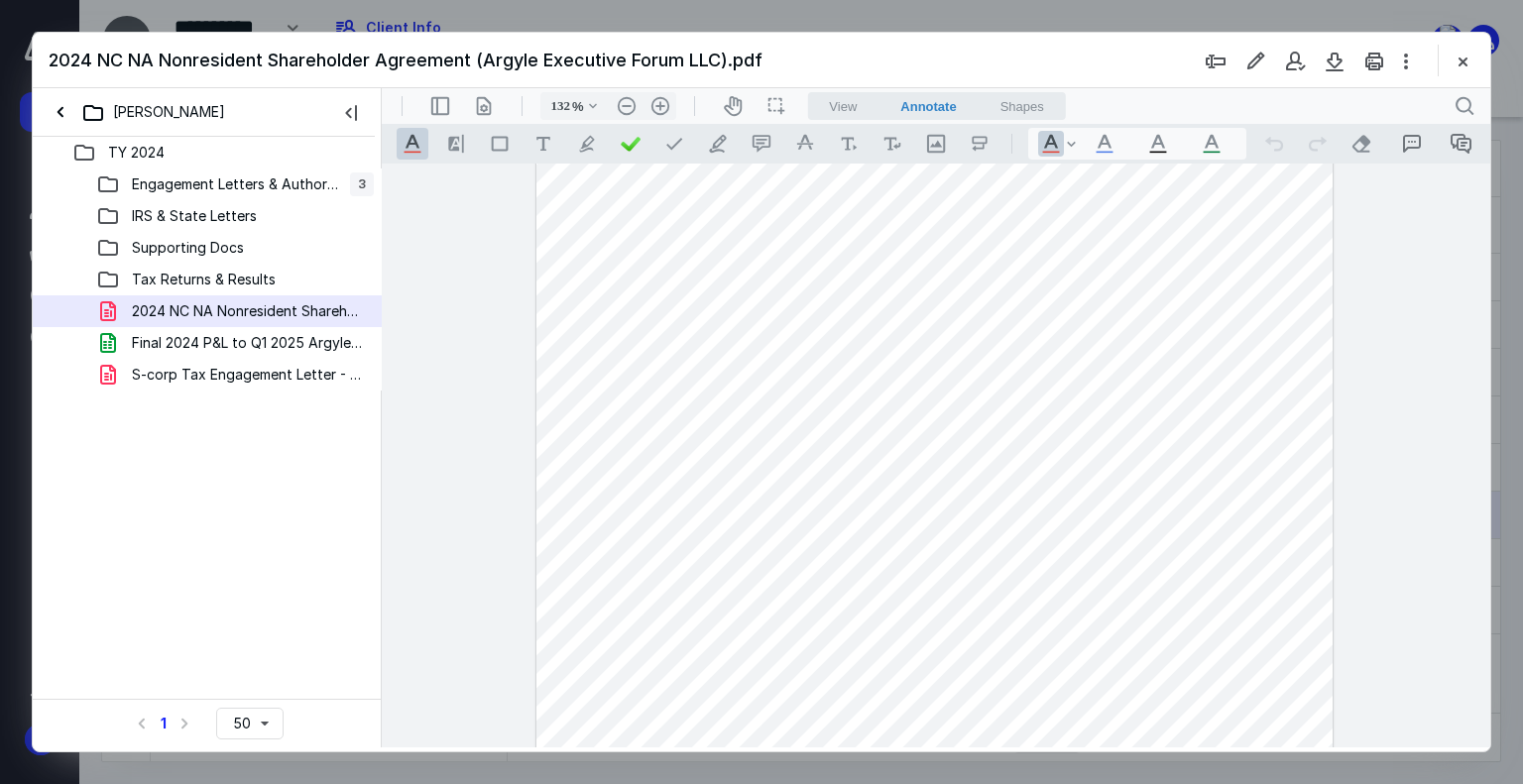 scroll, scrollTop: 397, scrollLeft: 0, axis: vertical 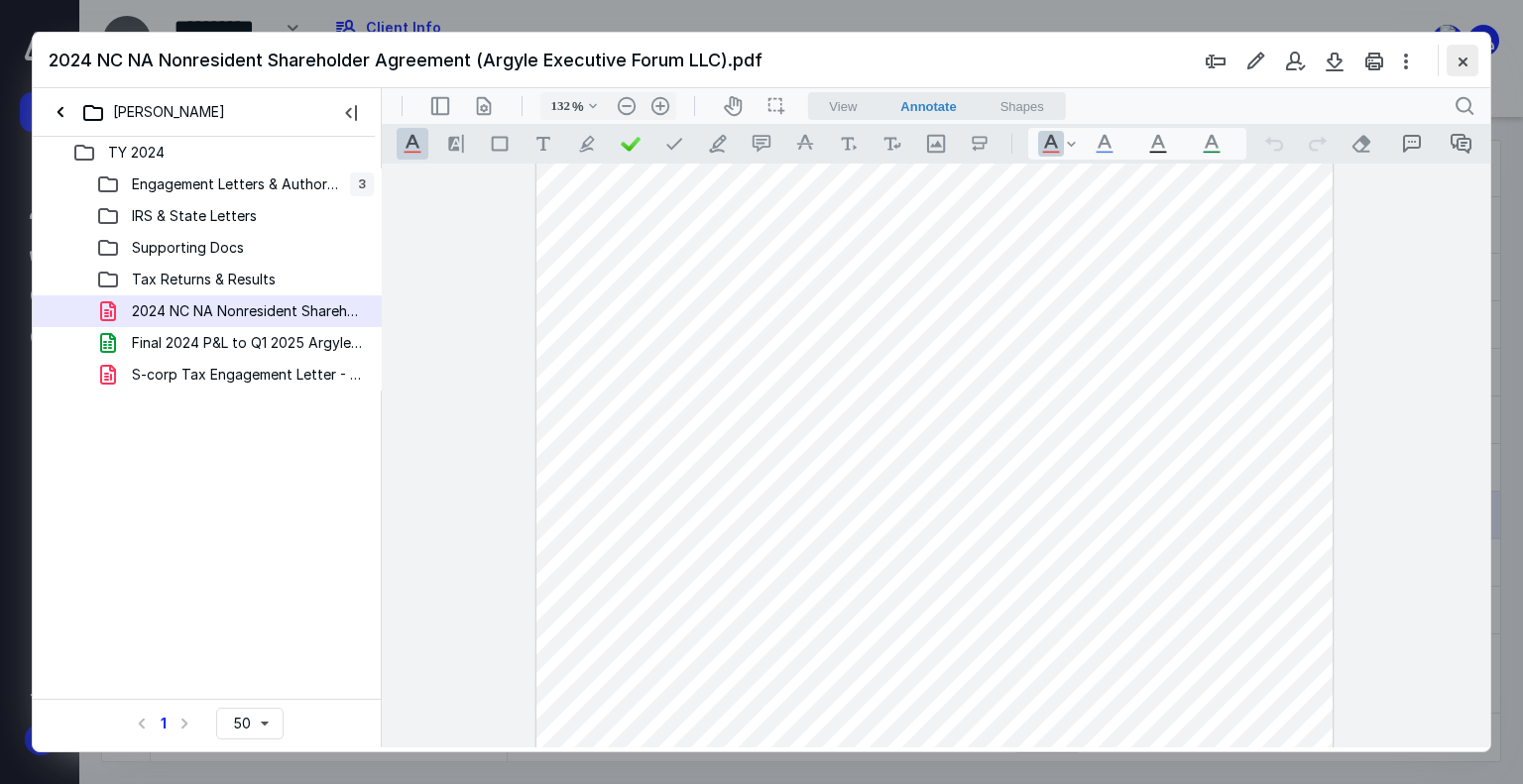 click at bounding box center (1463, 60) 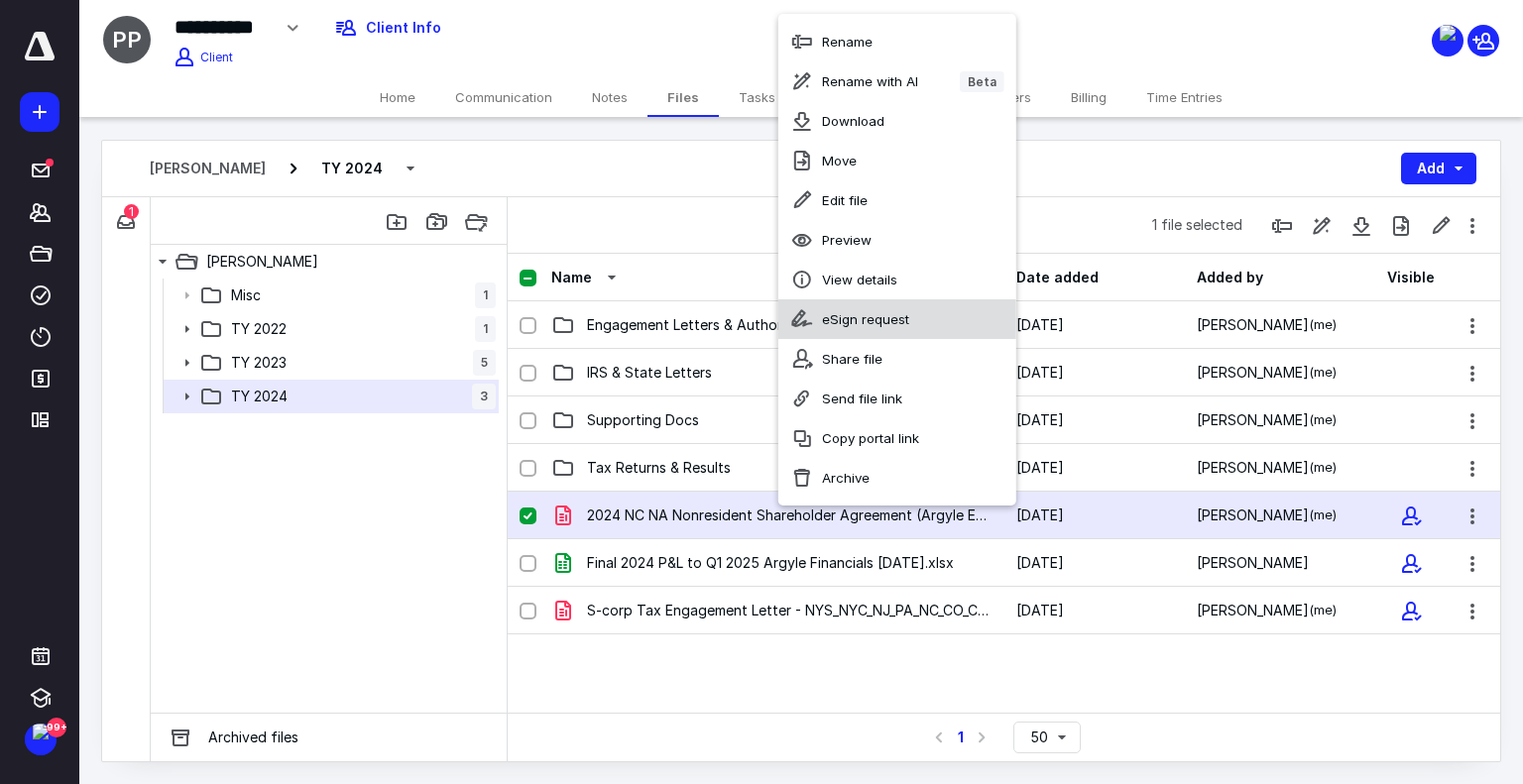 click on "eSign request" at bounding box center (866, 319) 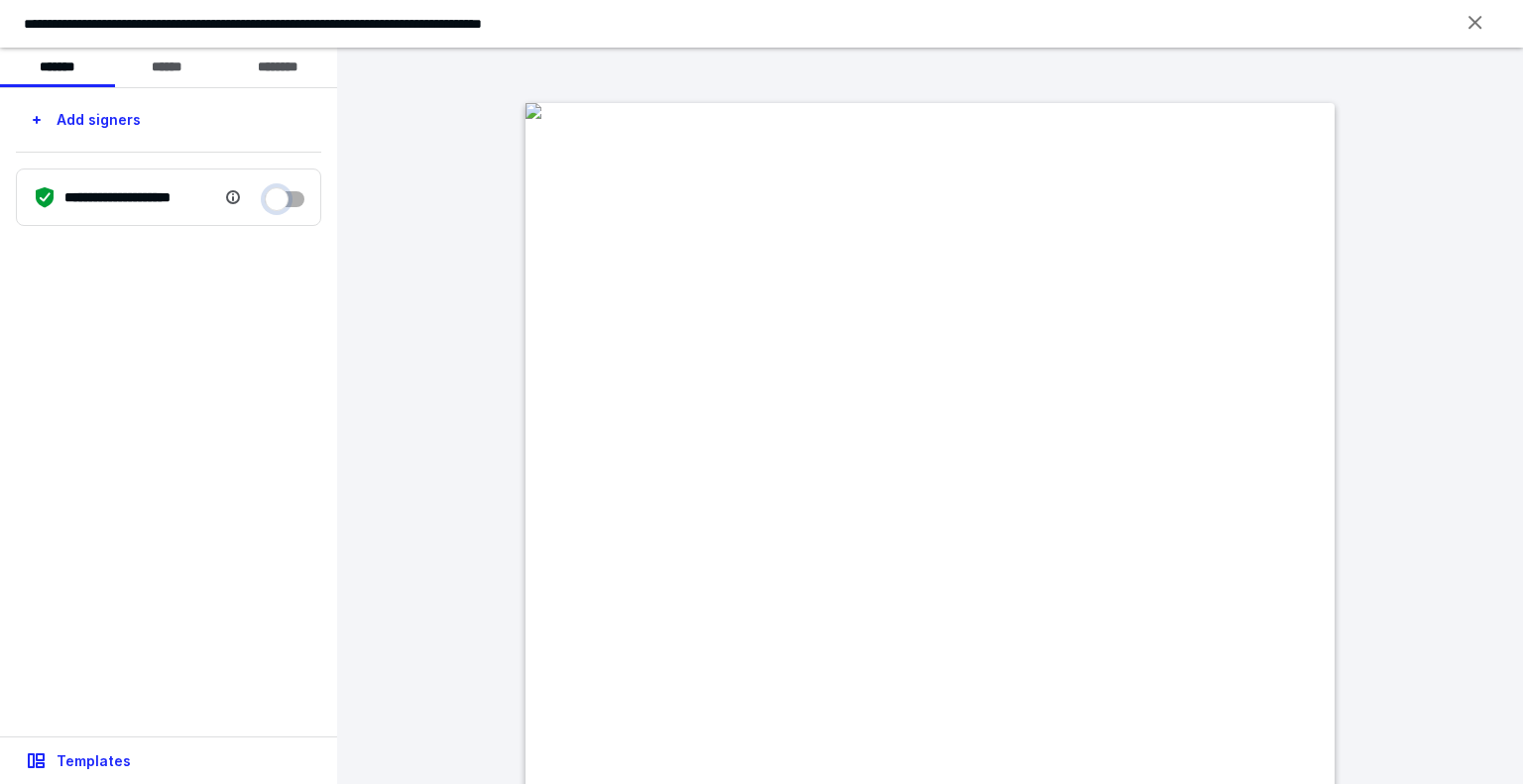click at bounding box center (285, 194) 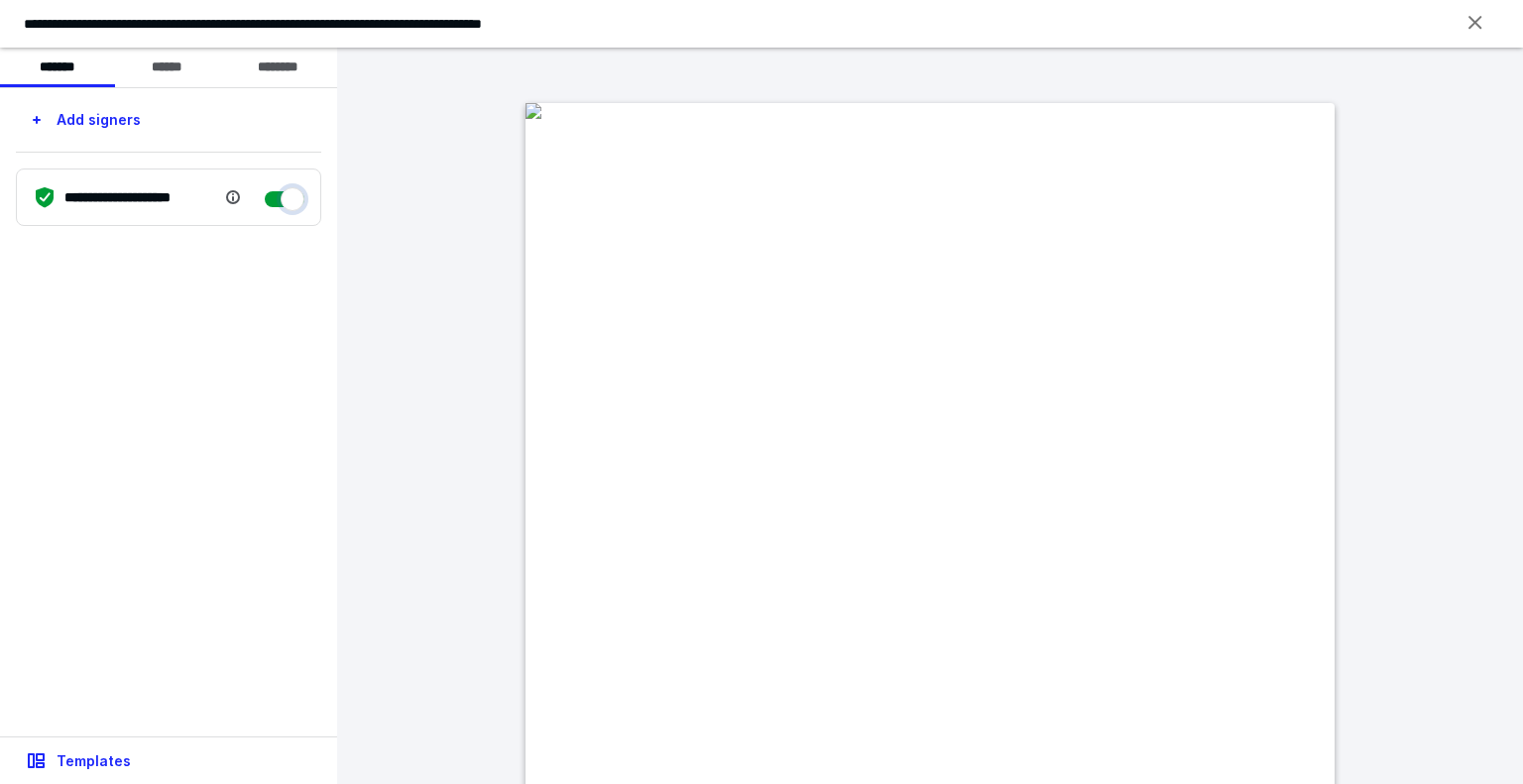 checkbox on "****" 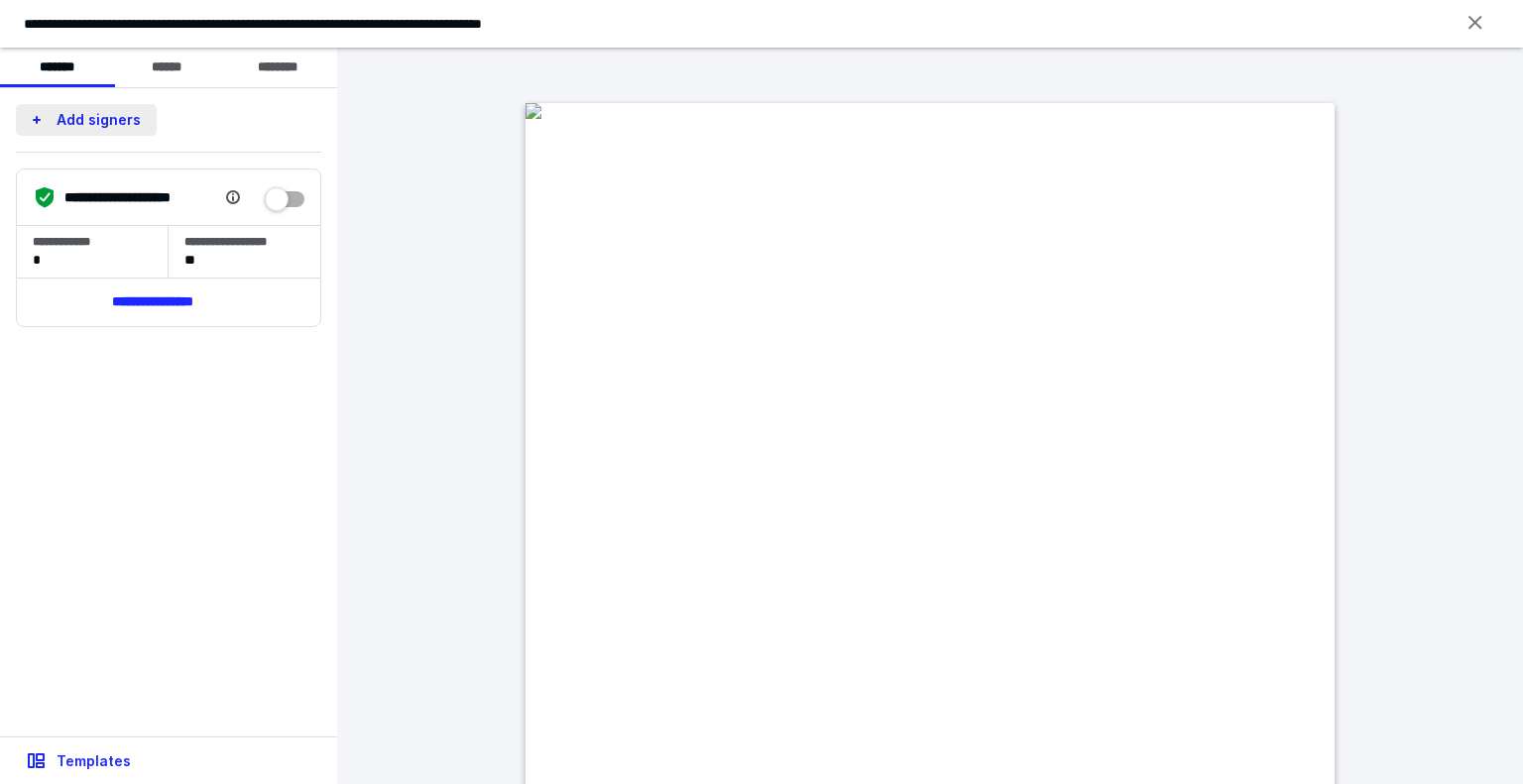 click on "Add signers" at bounding box center [86, 120] 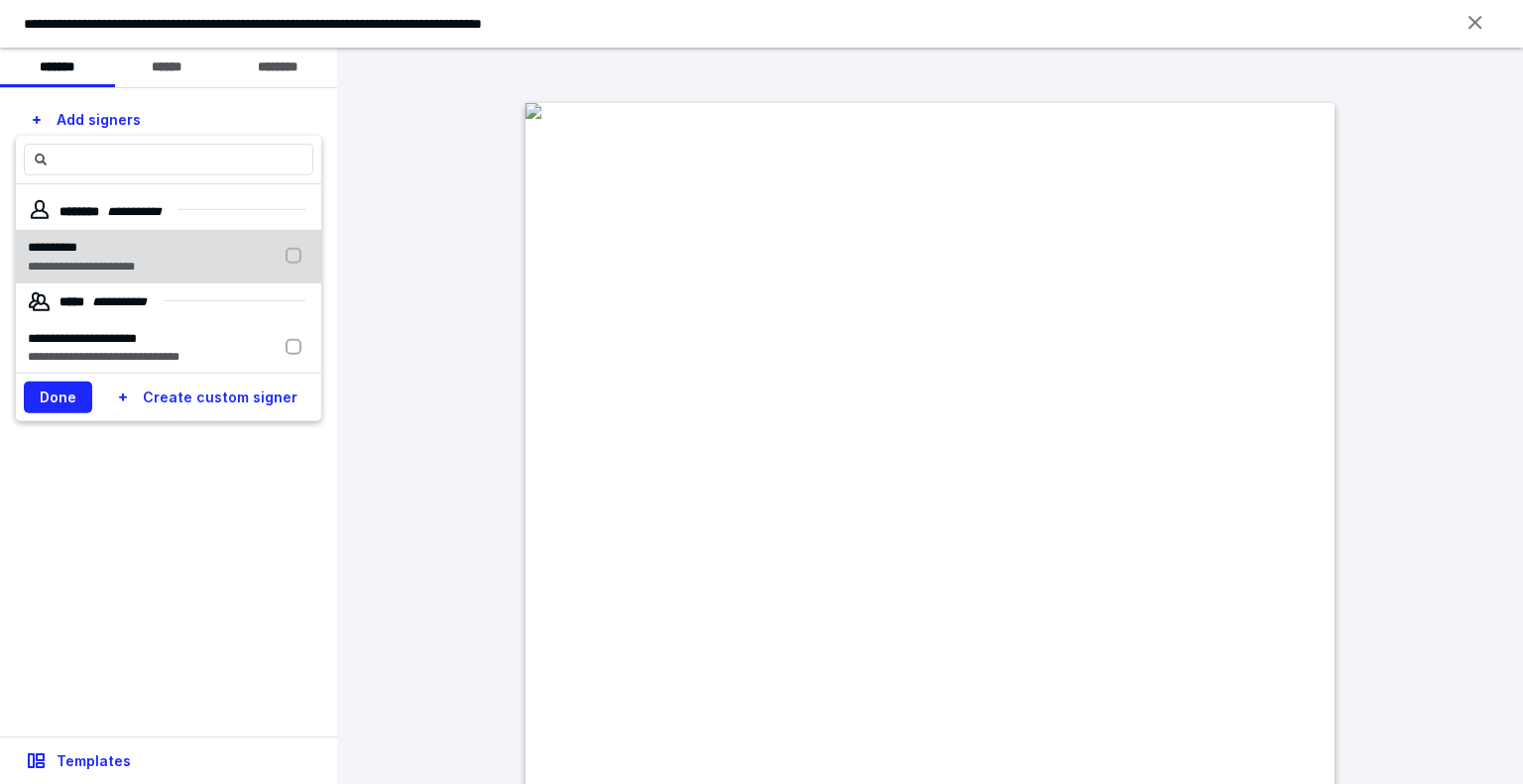 click on "**********" at bounding box center (81, 247) 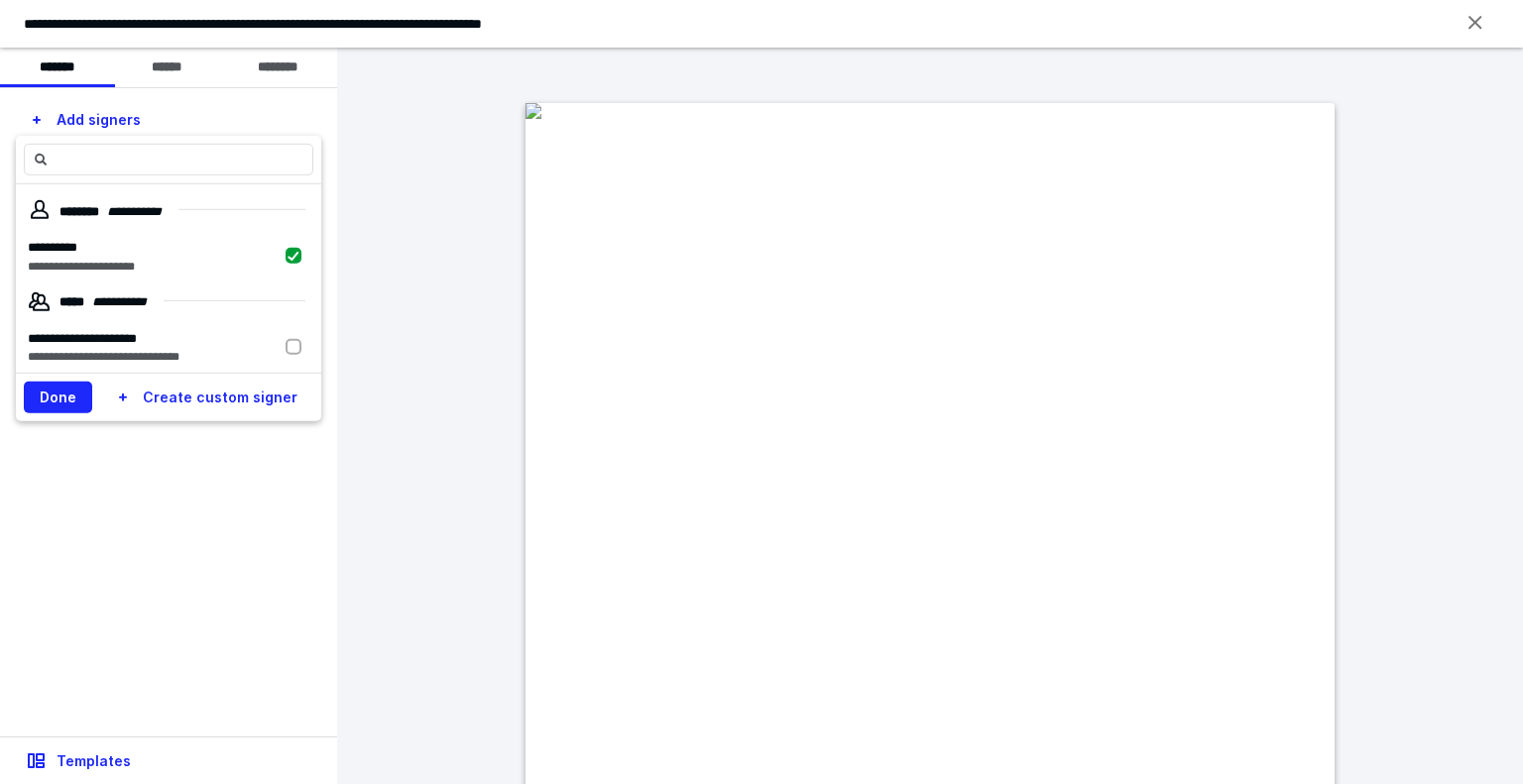 checkbox on "true" 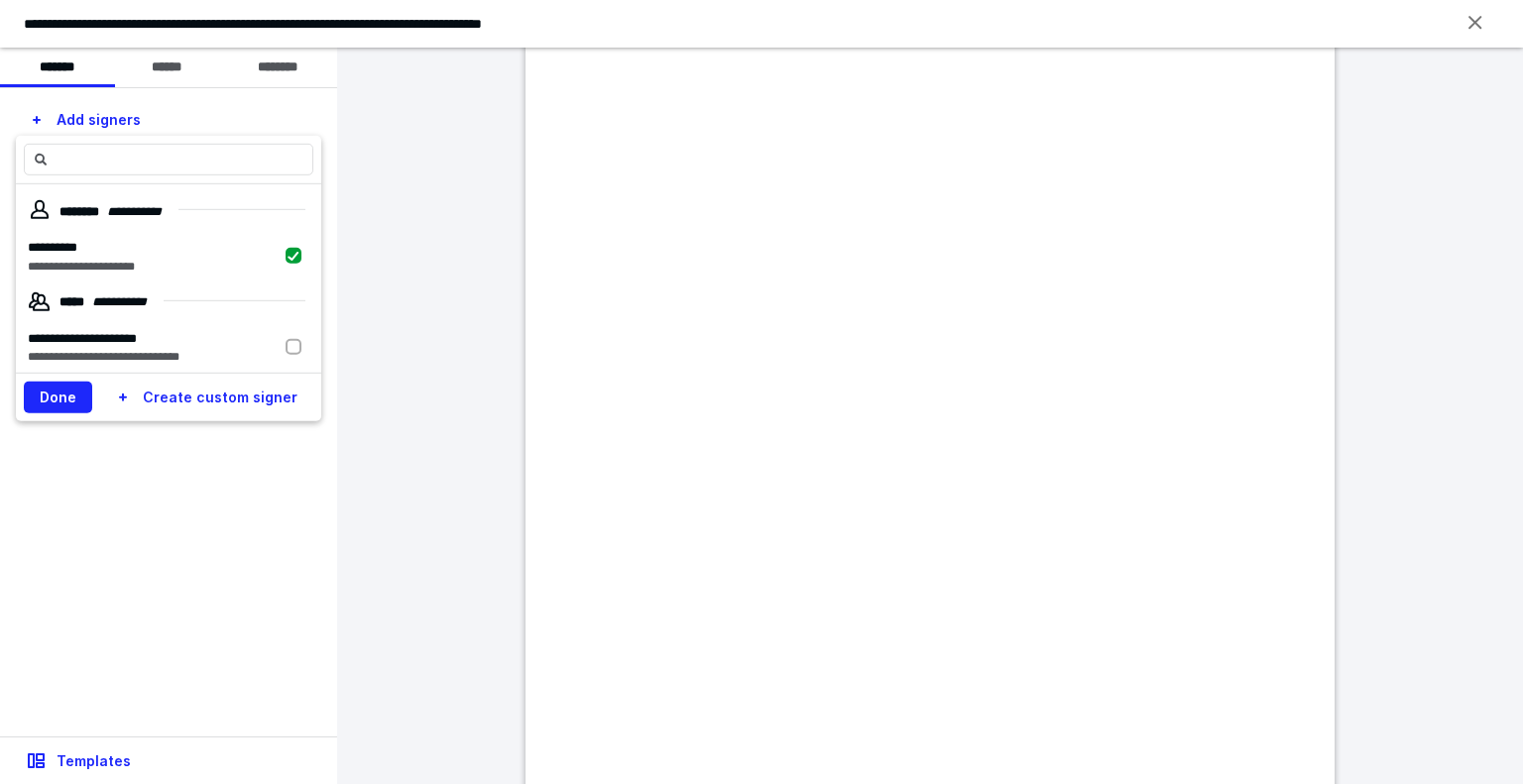 scroll, scrollTop: 297, scrollLeft: 0, axis: vertical 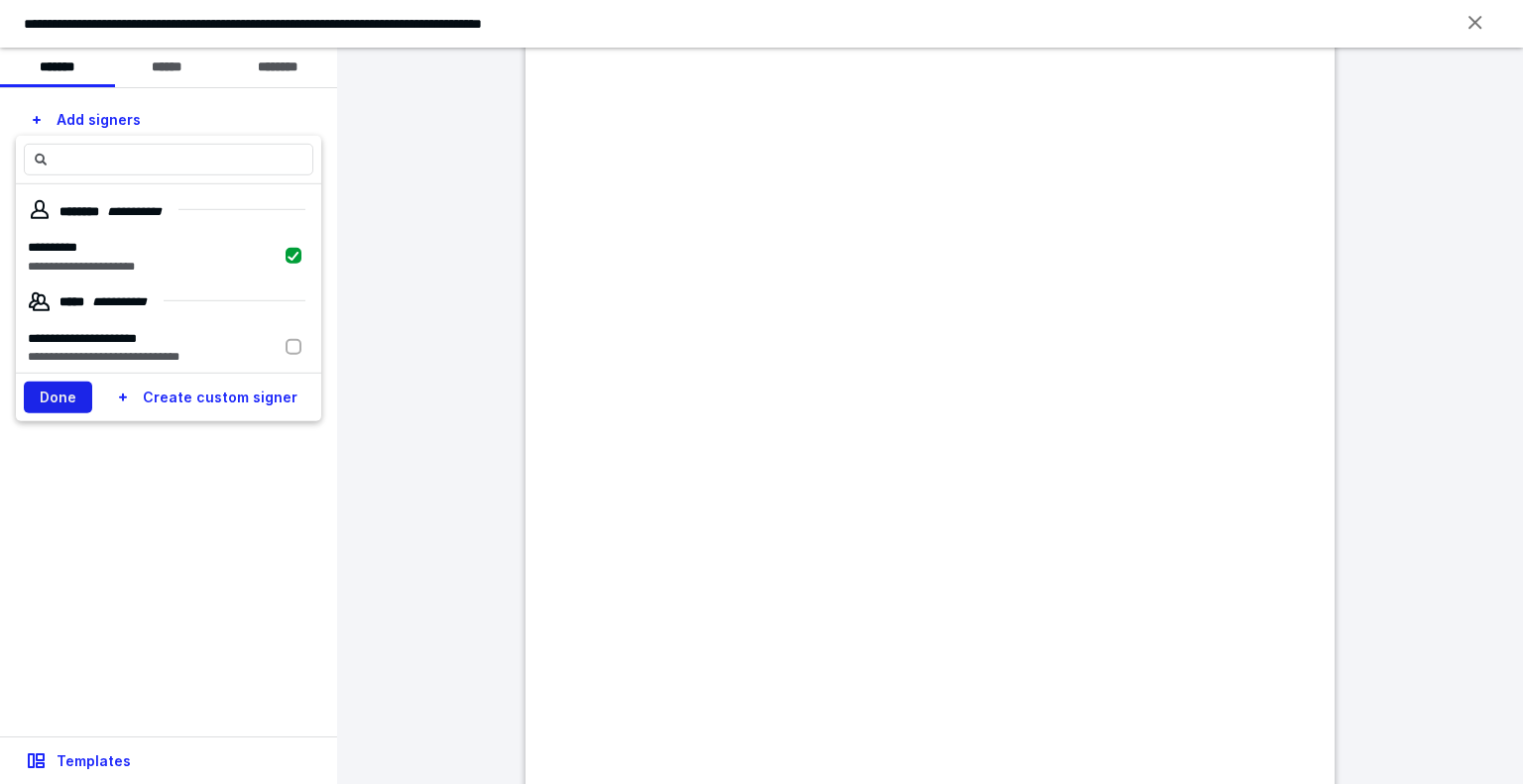 click on "Done" at bounding box center [58, 397] 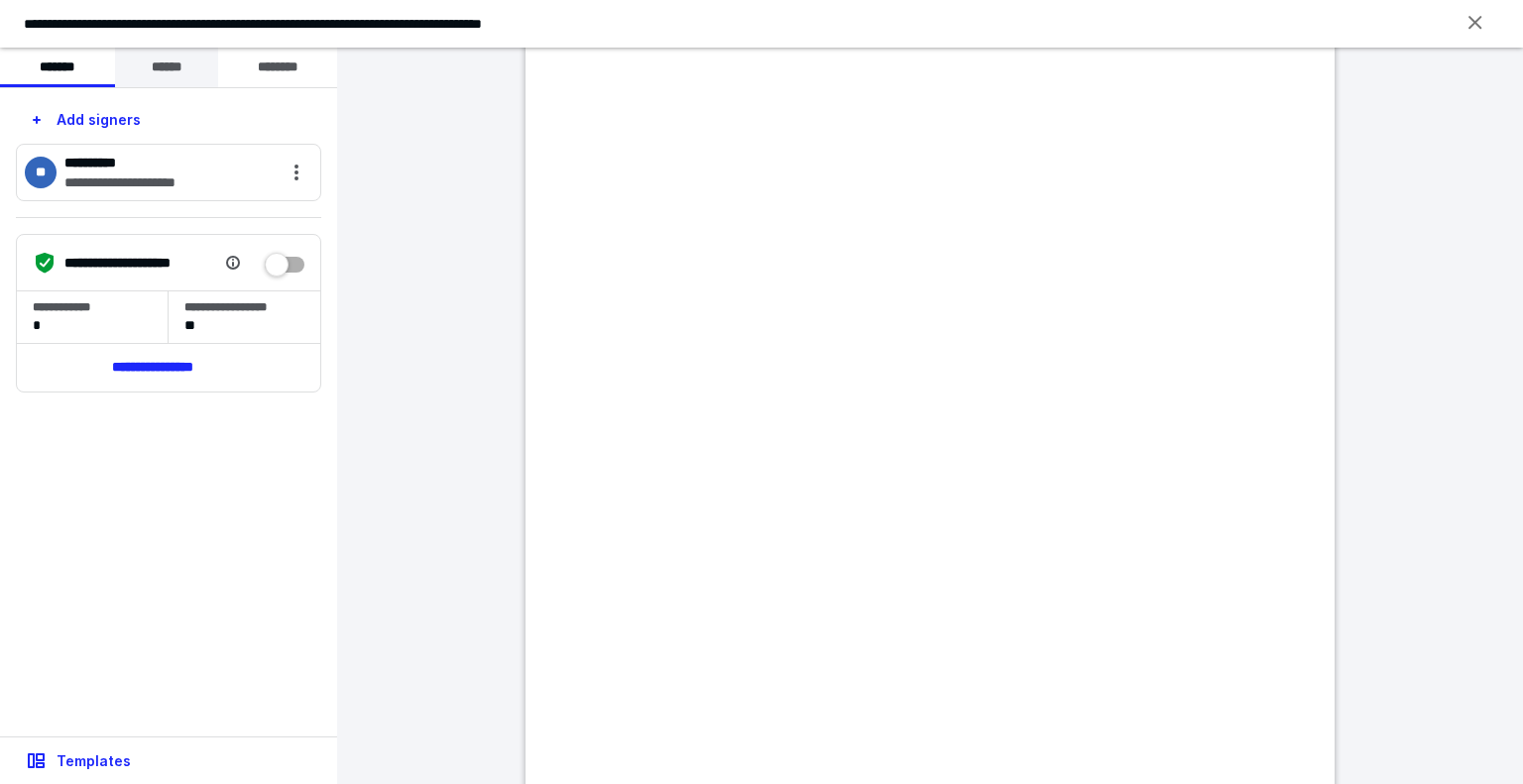 click on "******" at bounding box center [167, 67] 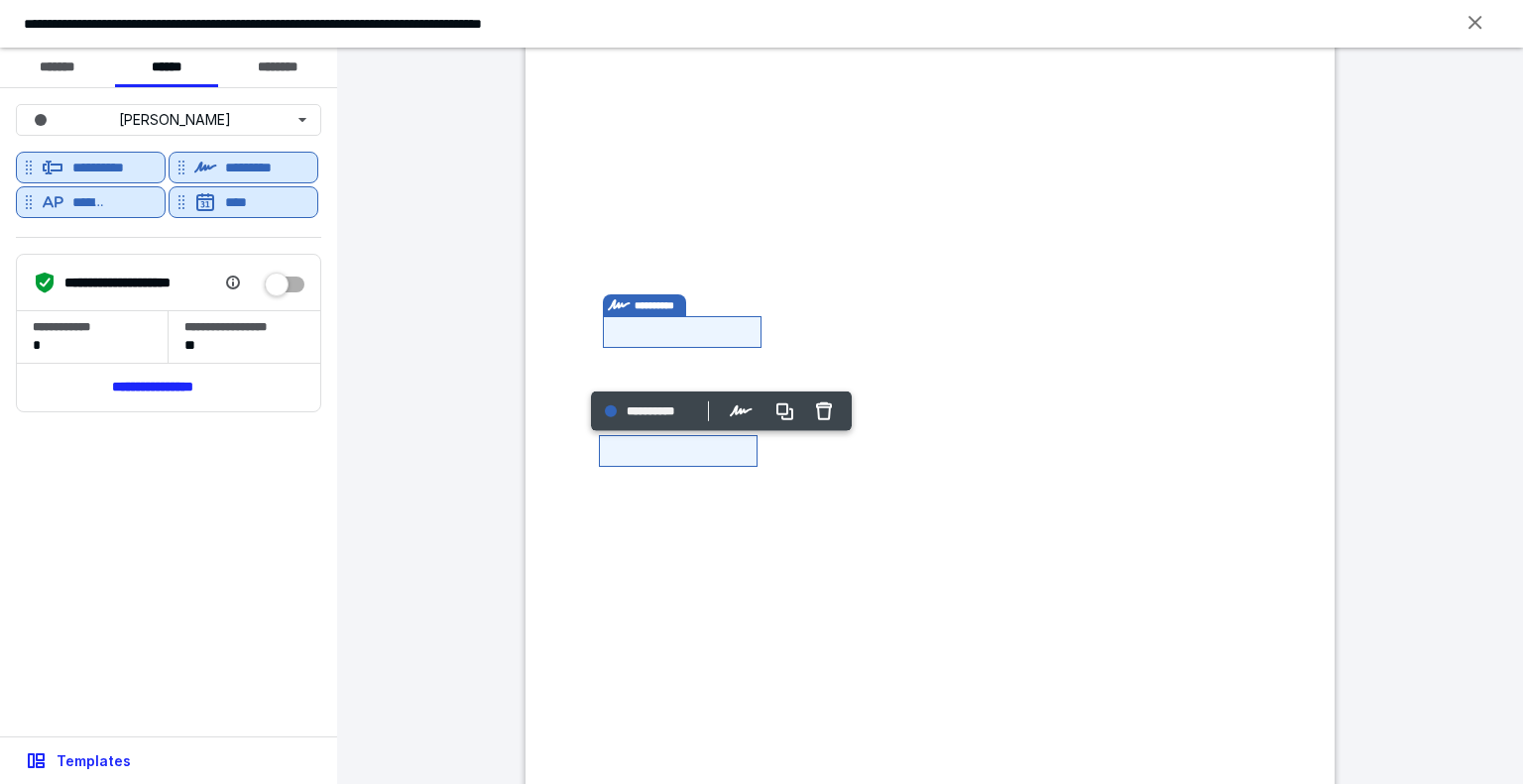 click on "**********" at bounding box center (930, 329) 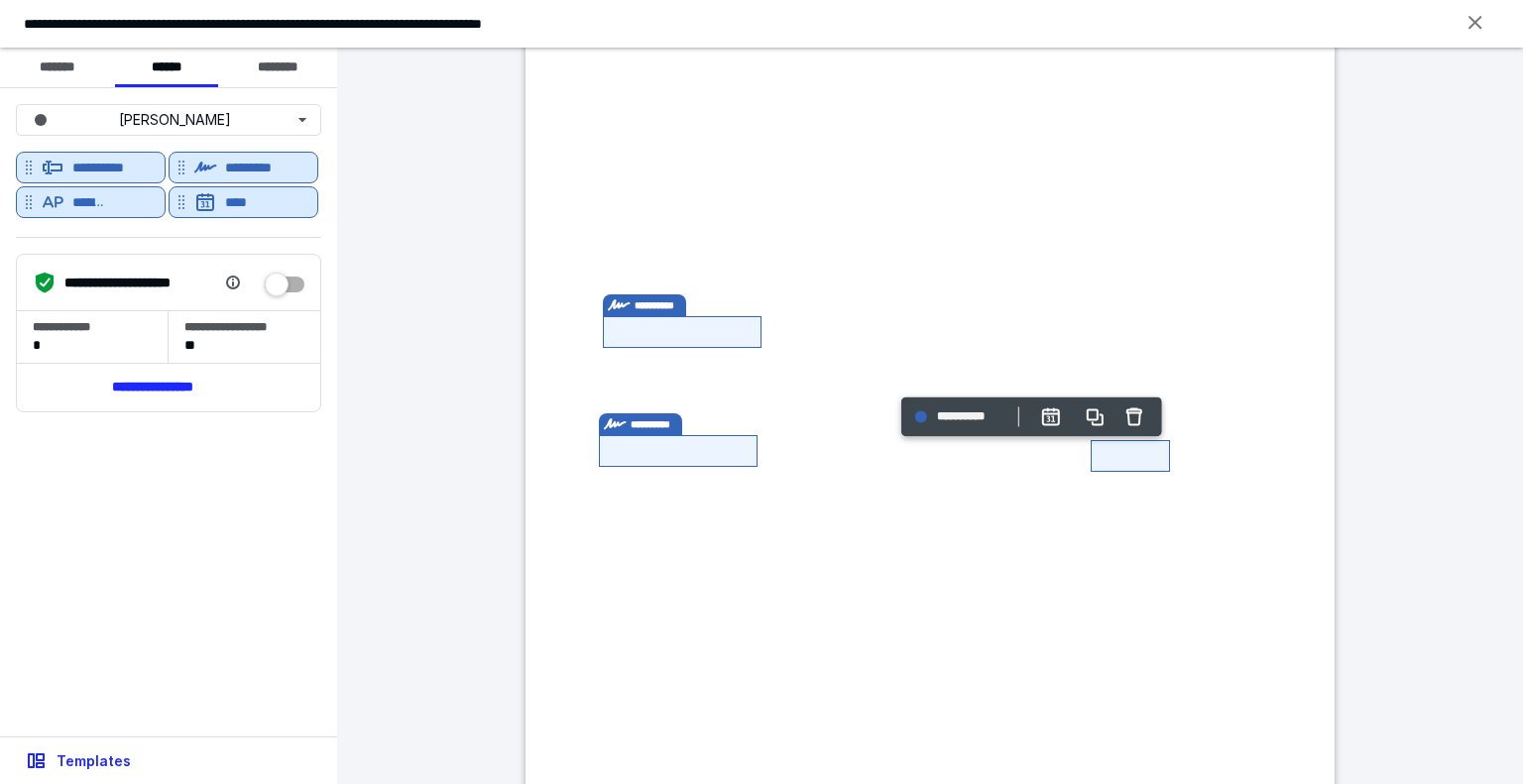 click on "**********" at bounding box center [930, 329] 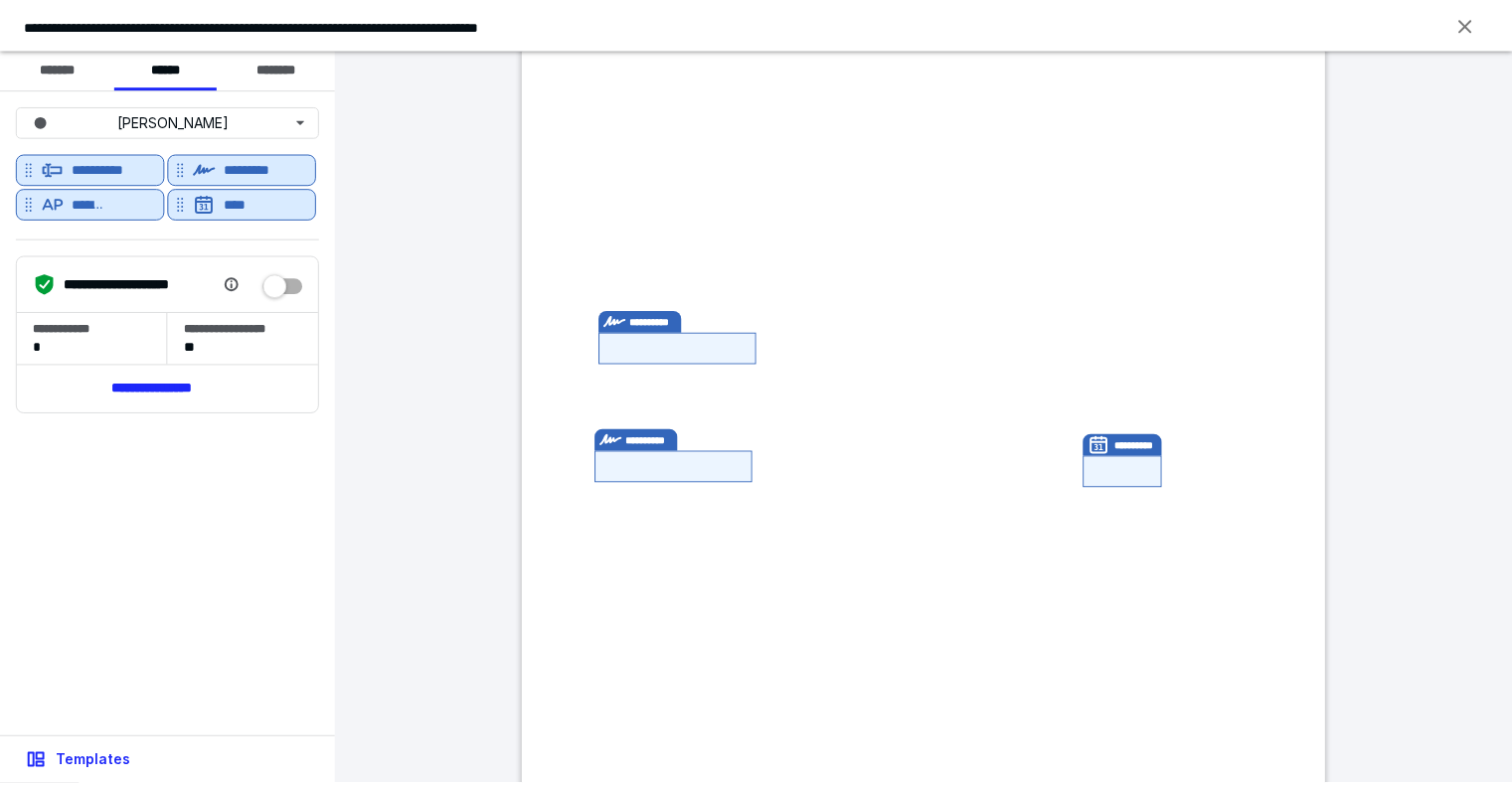 scroll, scrollTop: 24, scrollLeft: 0, axis: vertical 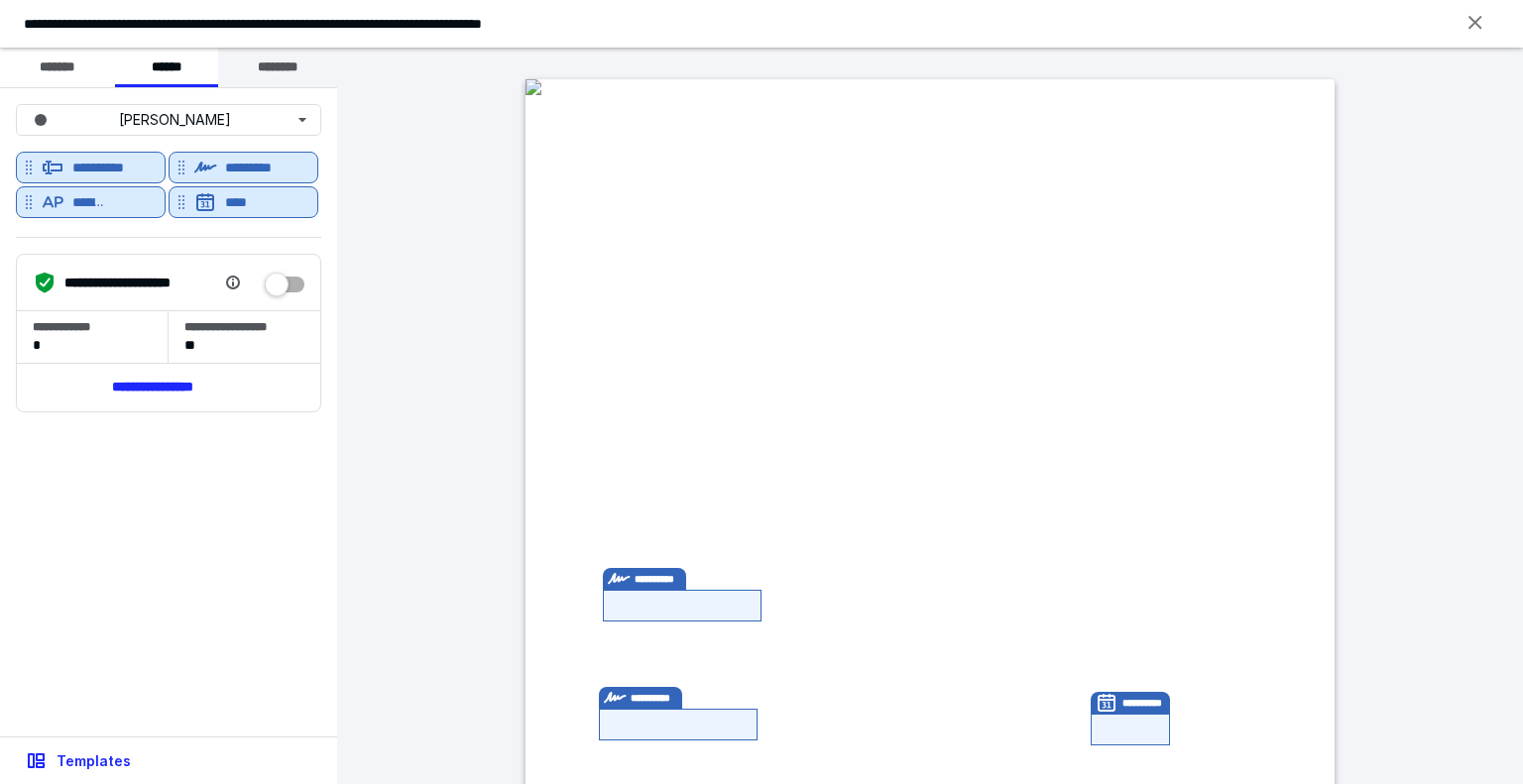 click on "********" at bounding box center (278, 67) 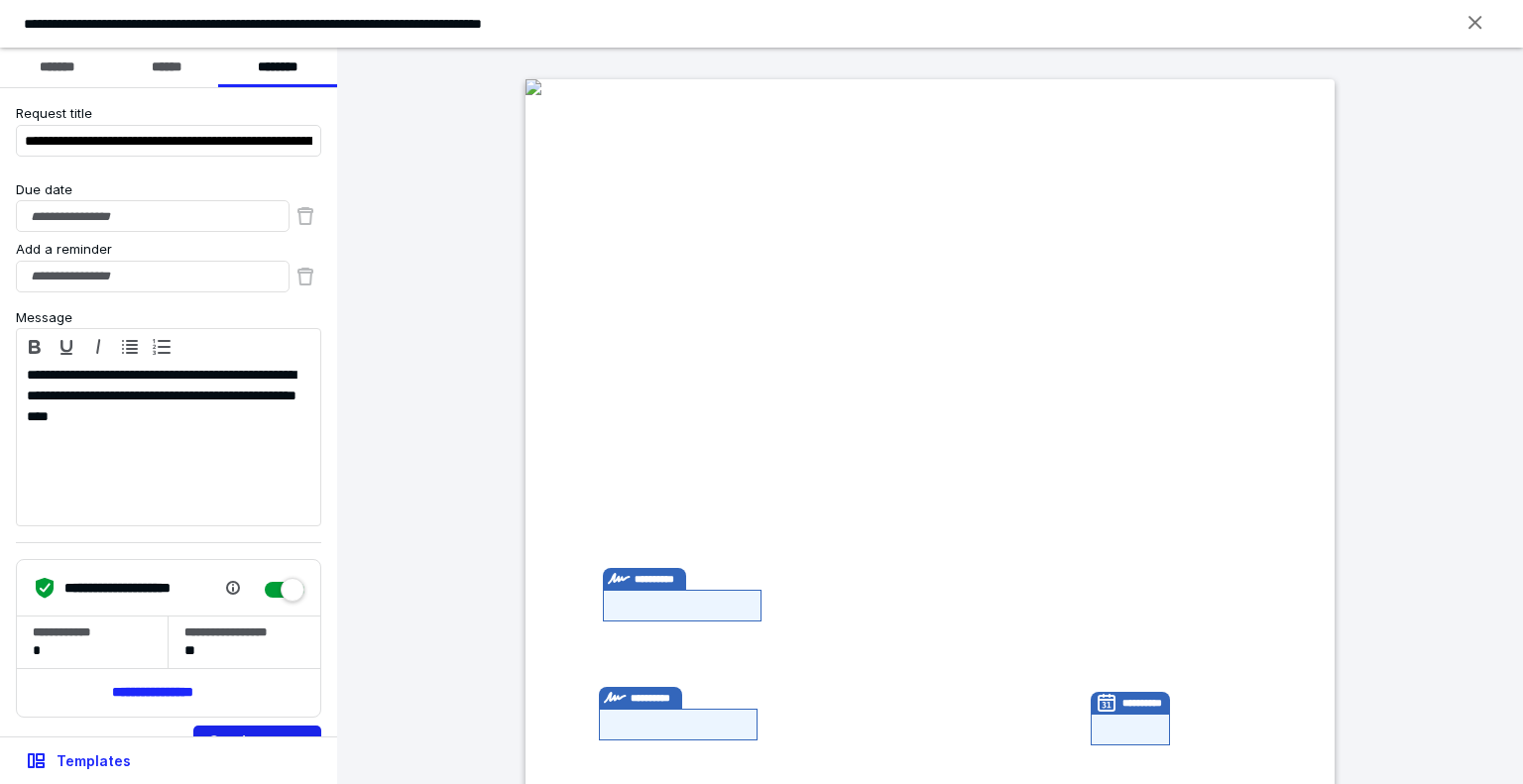 click on "Send request" at bounding box center [257, 741] 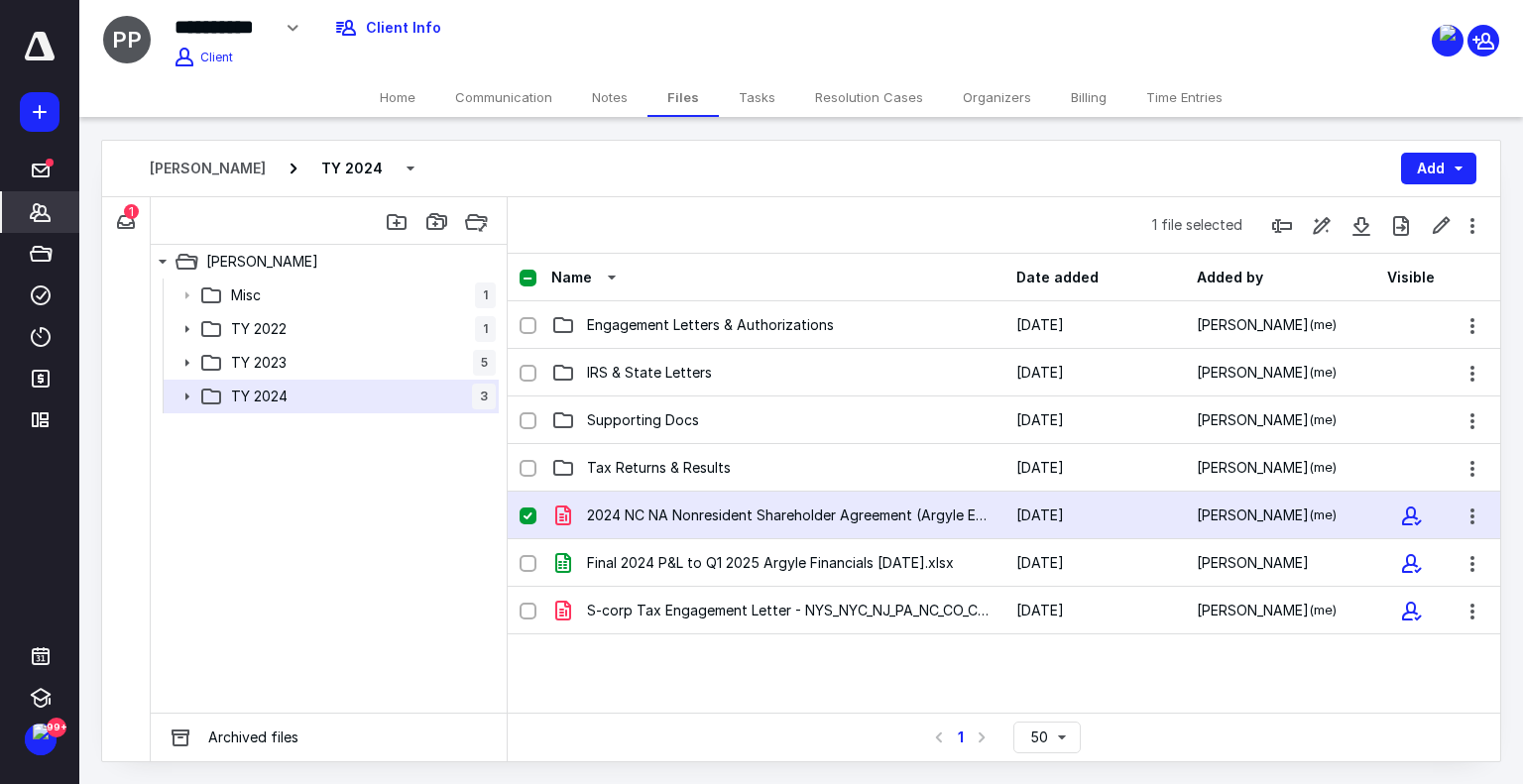 click on "Clients" at bounding box center [41, 212] 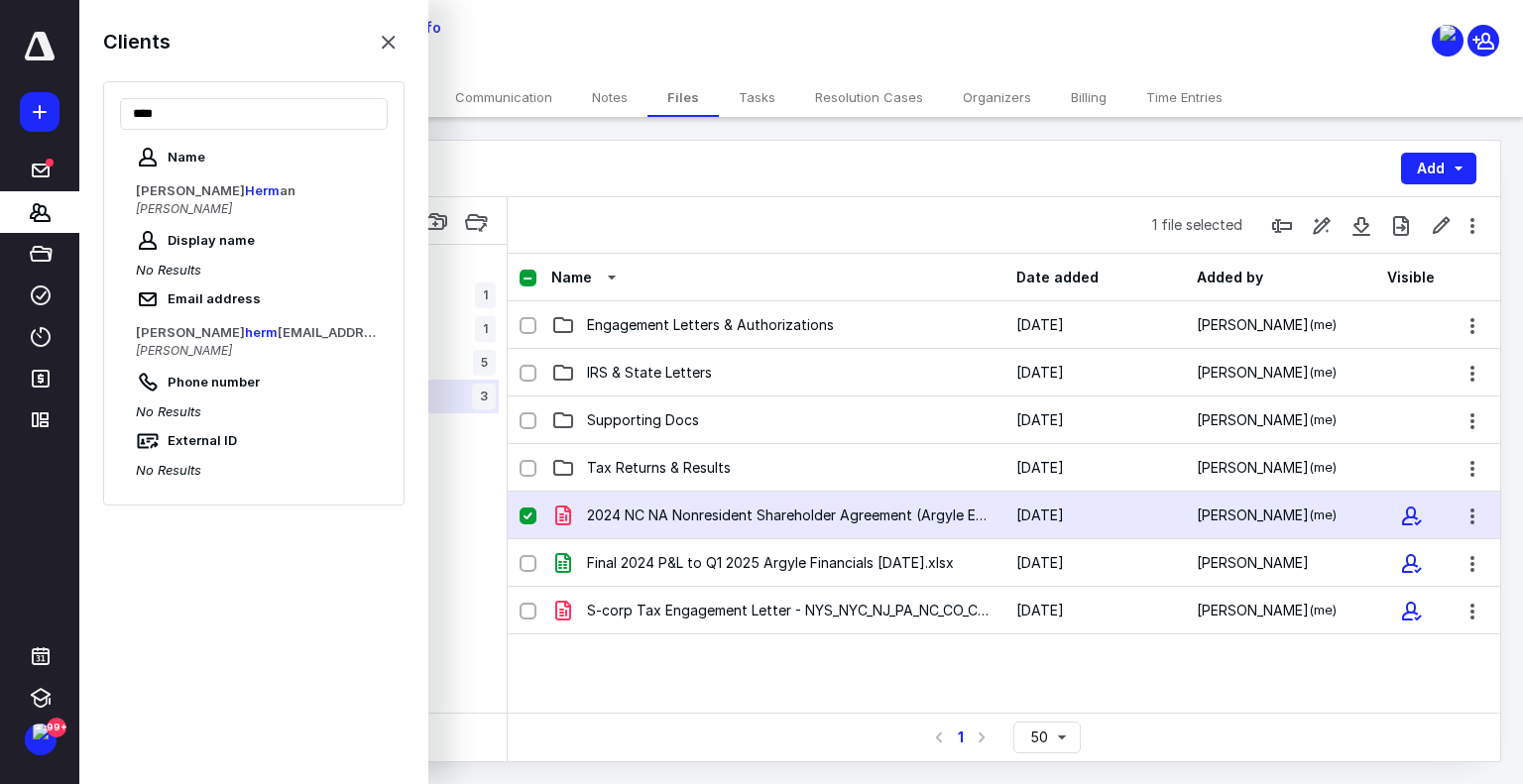 type on "****" 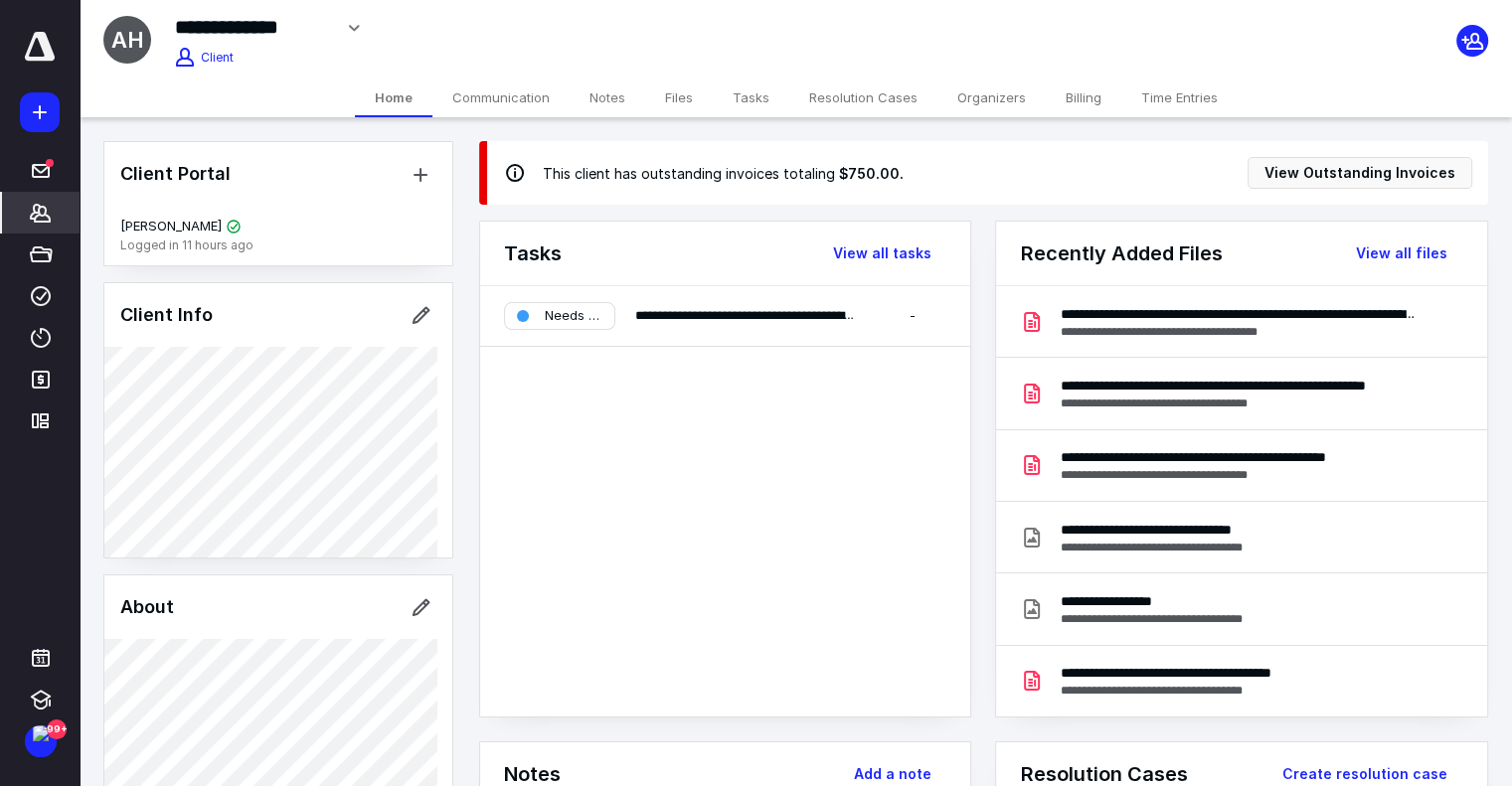 click on "Billing" at bounding box center [1084, 97] 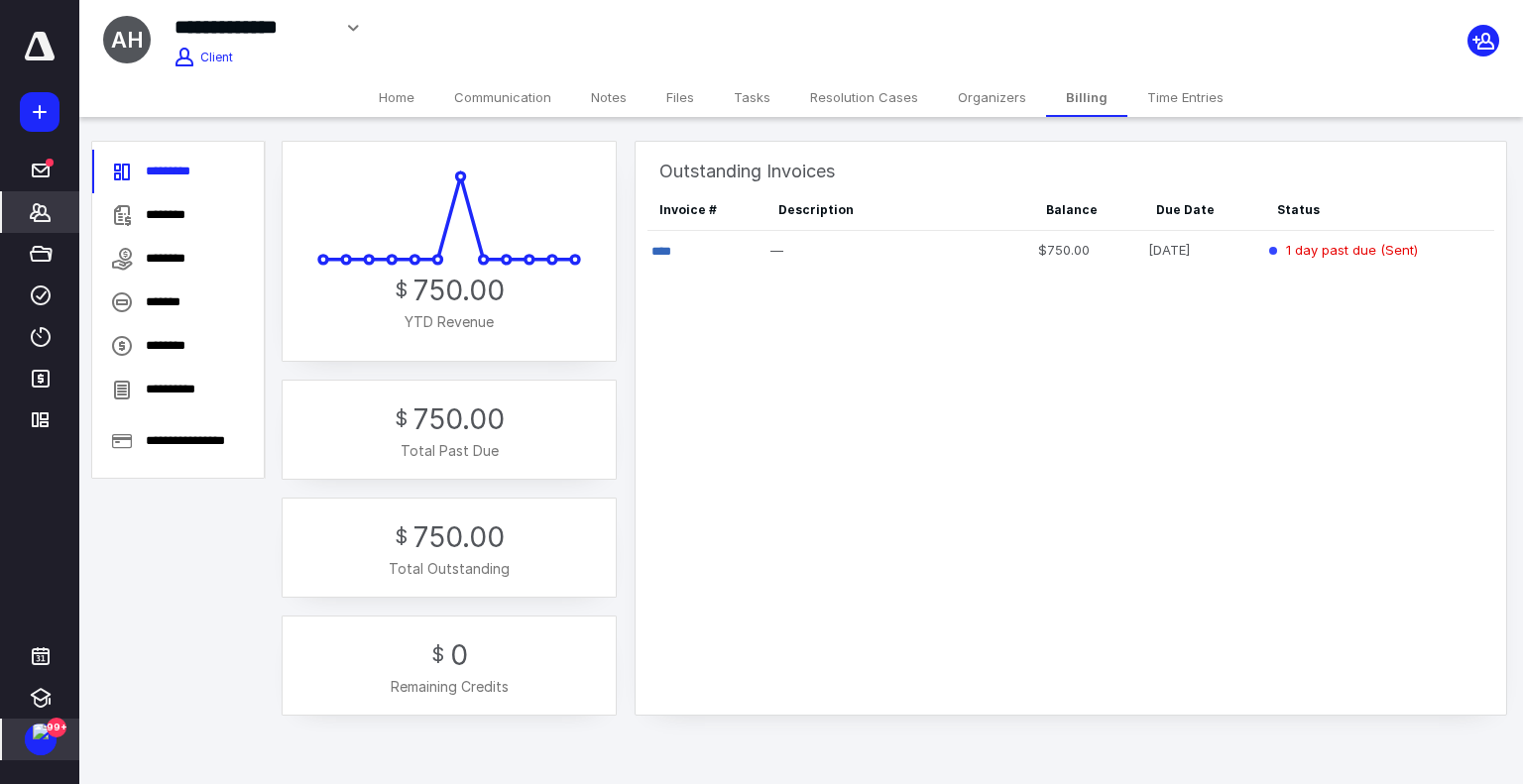 click on "99+" at bounding box center (57, 728) 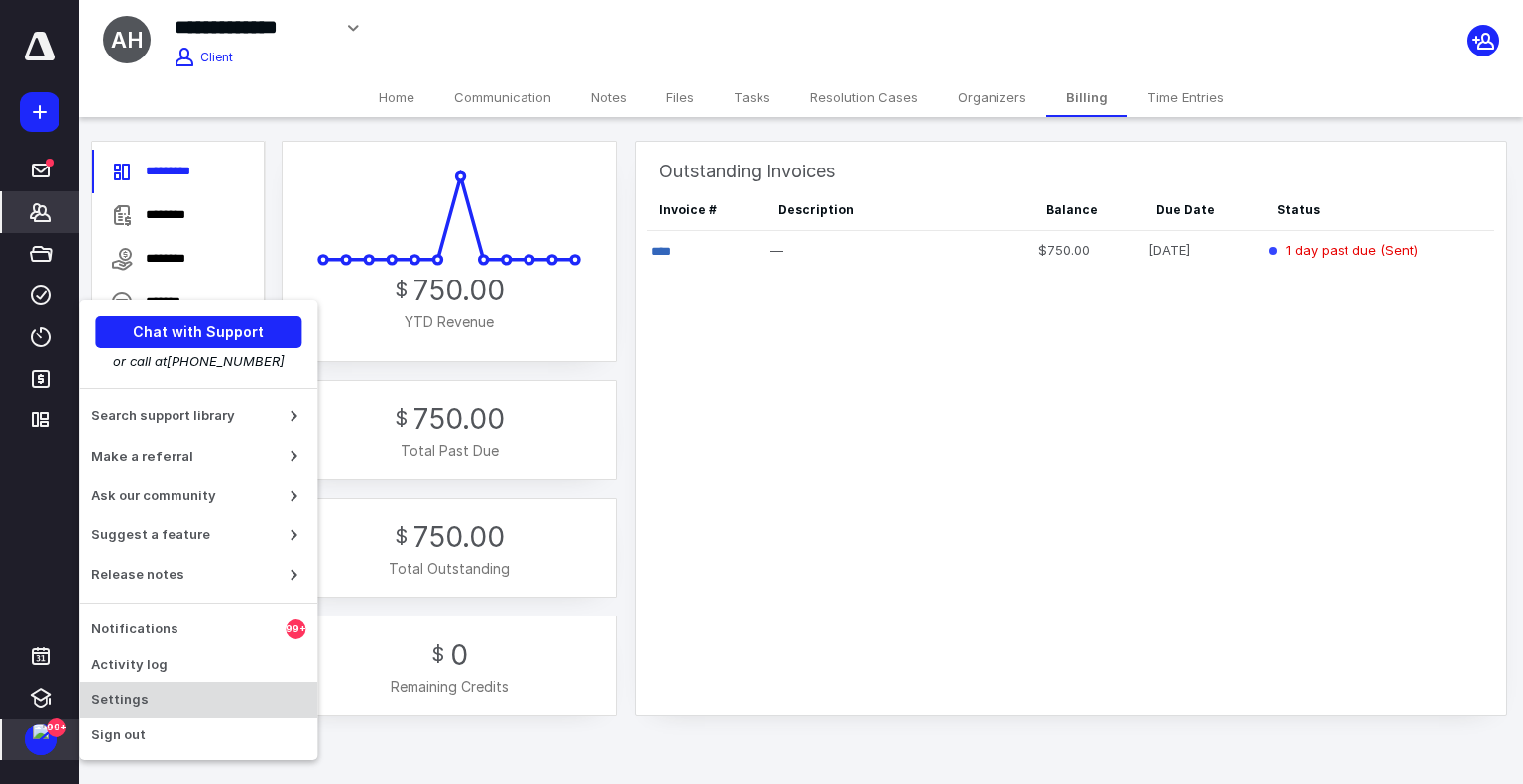 click on "Settings" at bounding box center [198, 700] 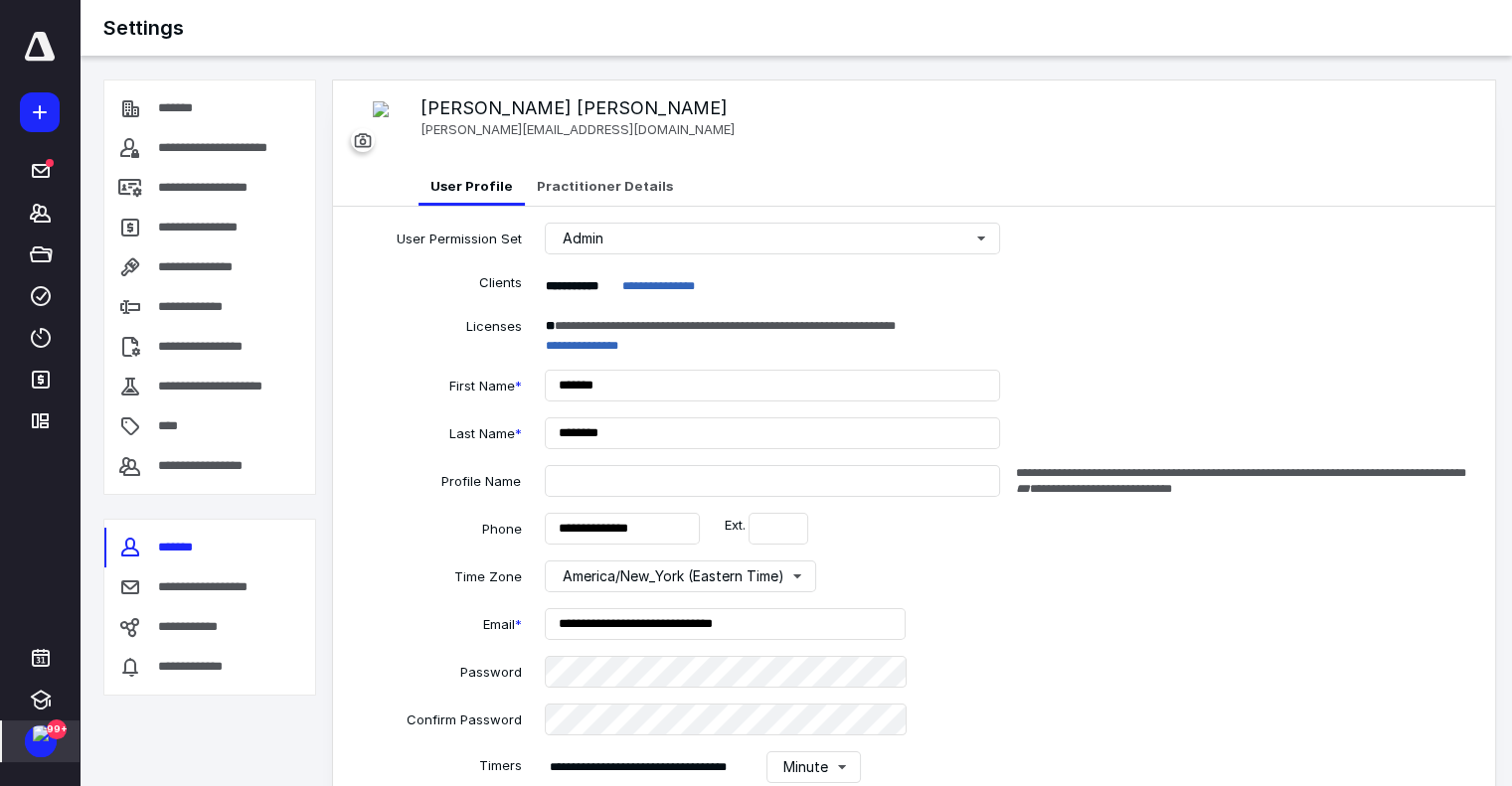 type on "**********" 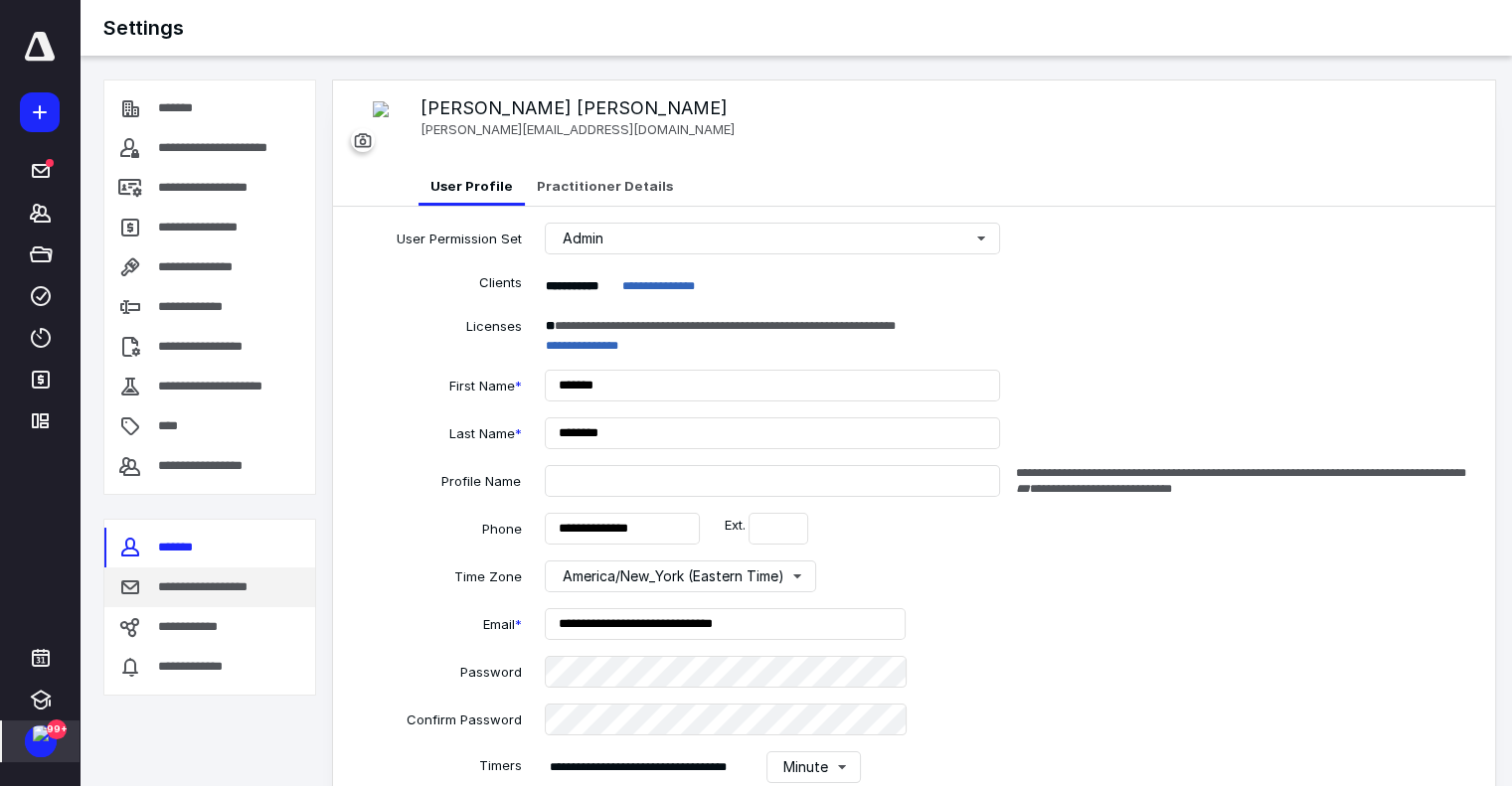 click on "**********" at bounding box center [217, 587] 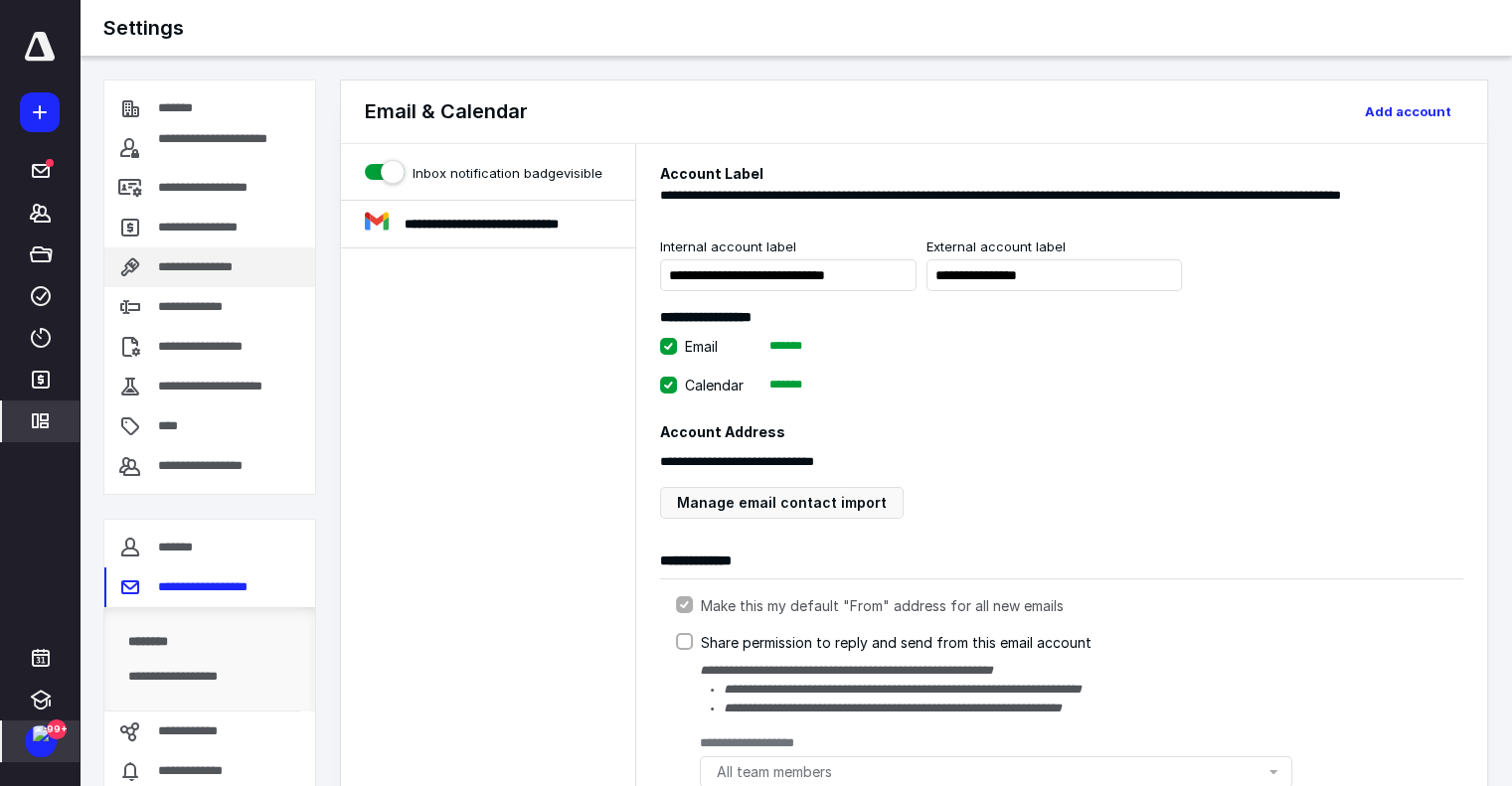 scroll, scrollTop: 36, scrollLeft: 0, axis: vertical 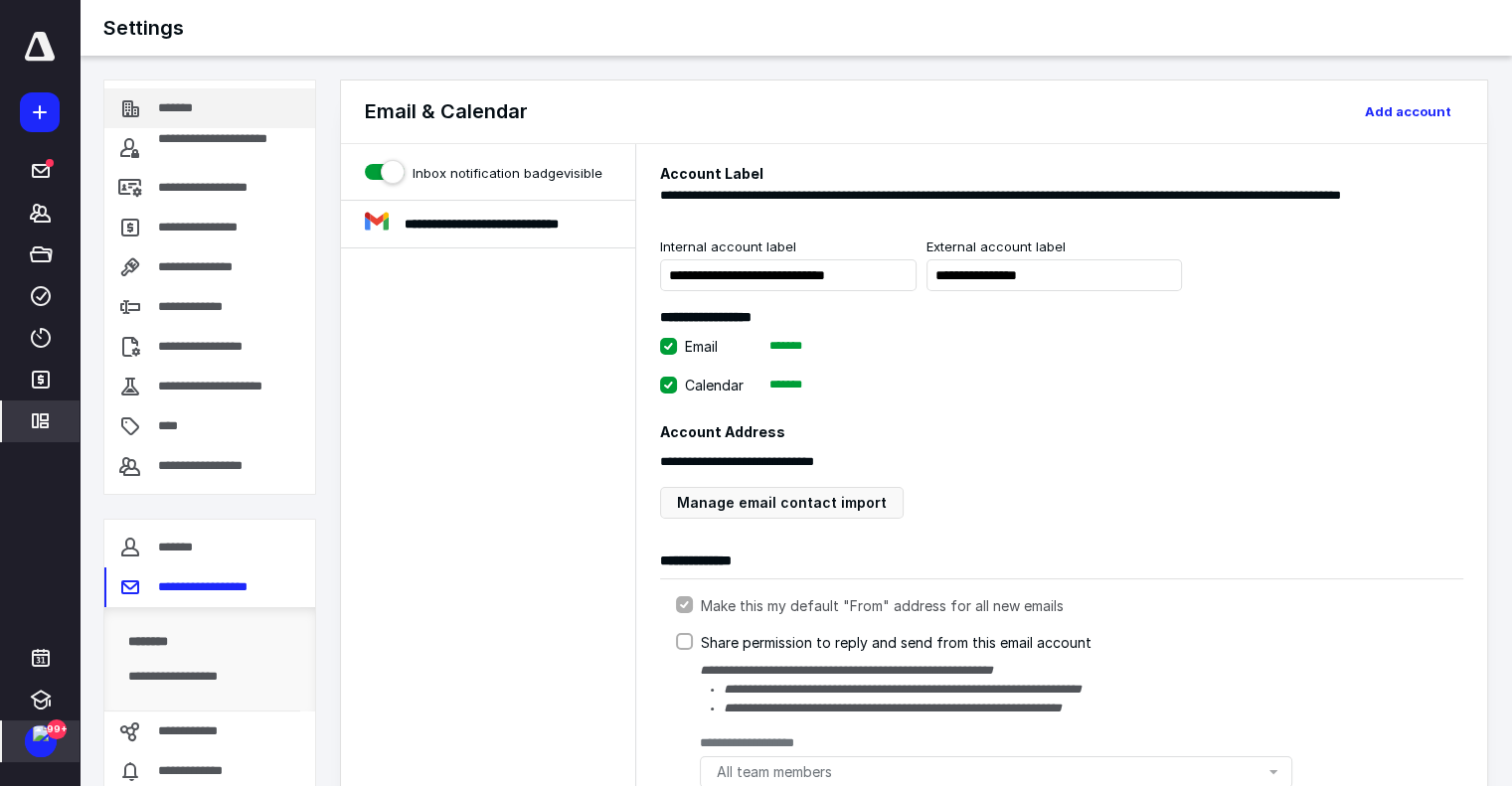 click on "*******" at bounding box center (187, 108) 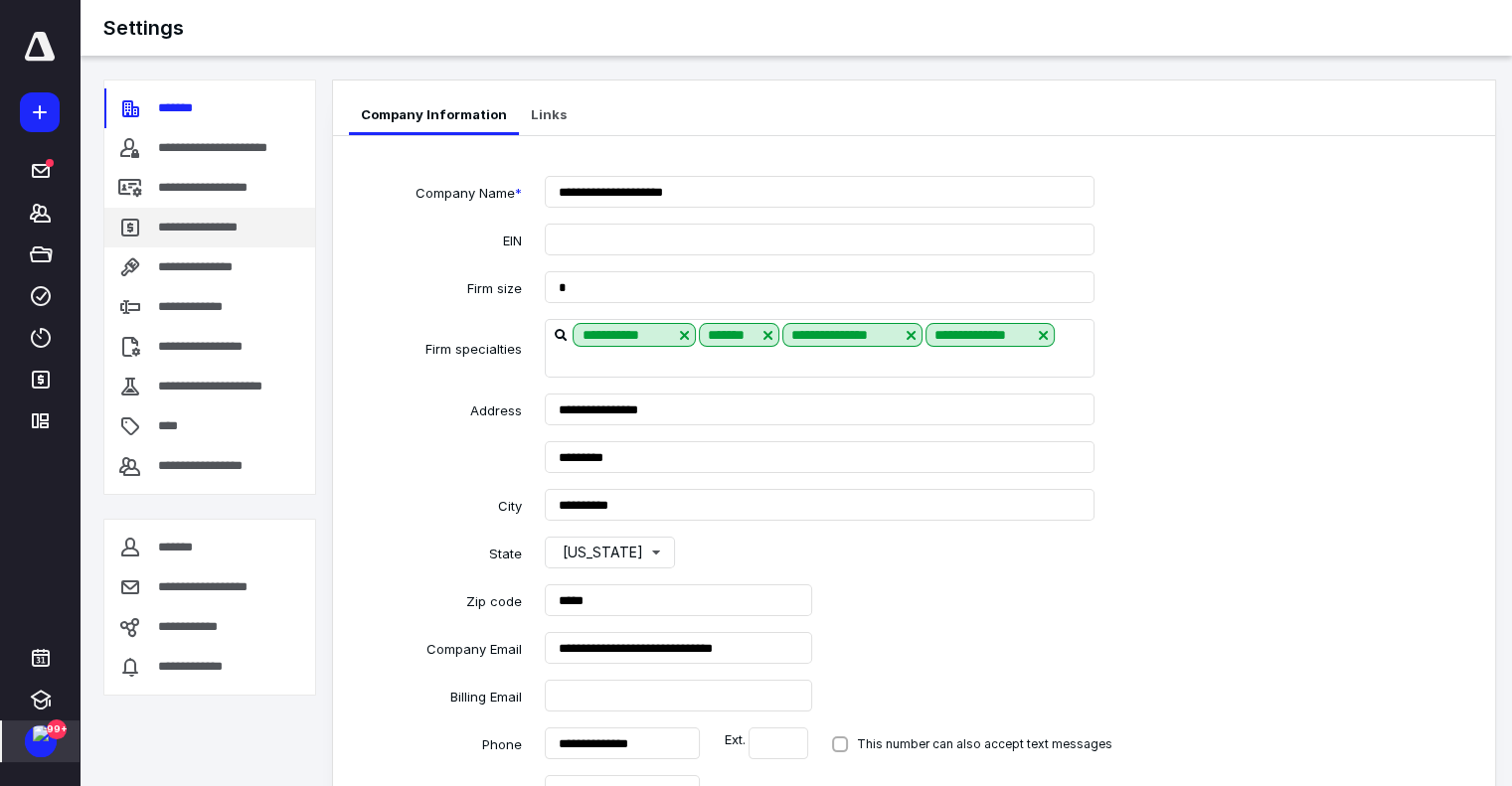 click on "**********" at bounding box center (203, 228) 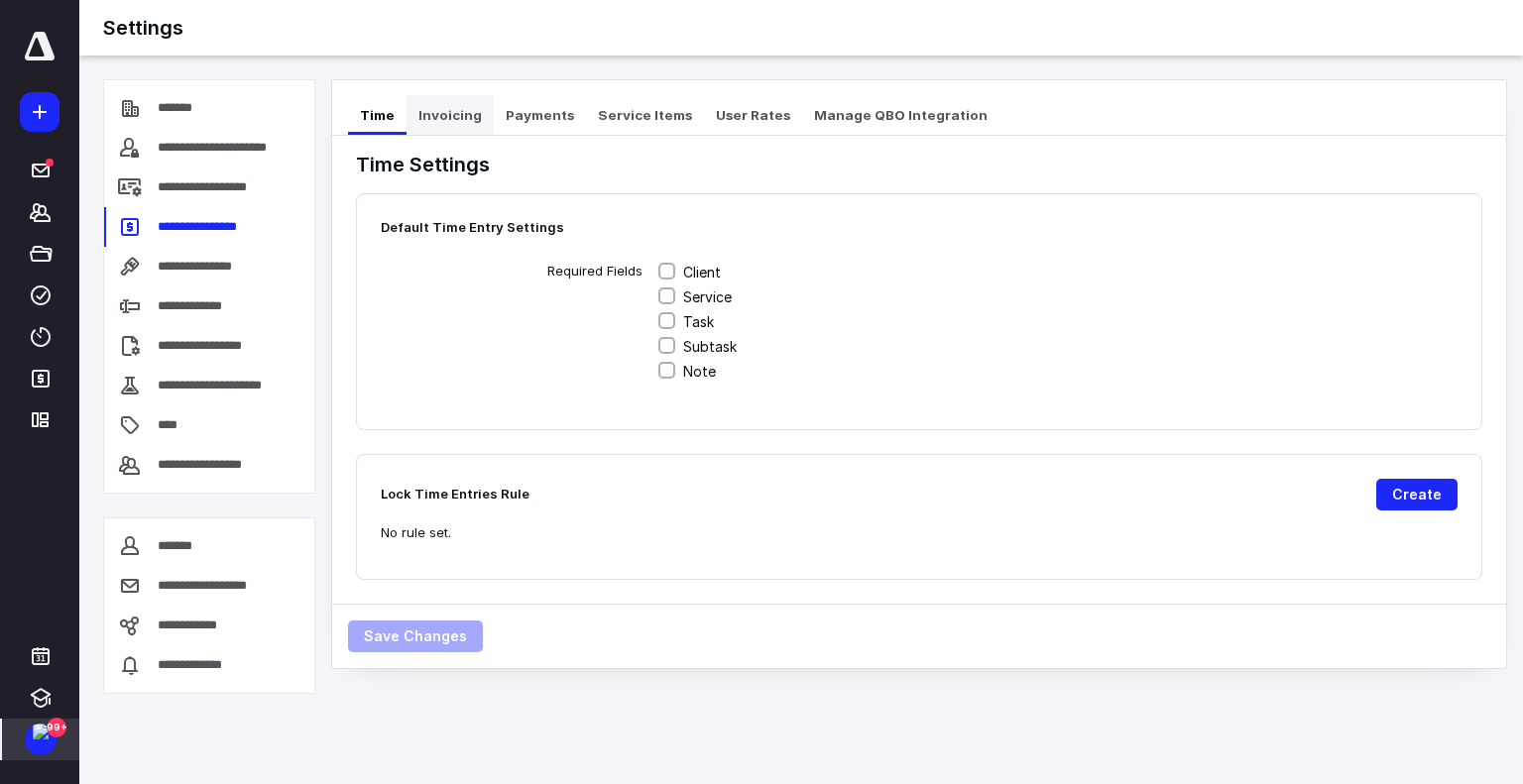 click on "Invoicing" at bounding box center (450, 115) 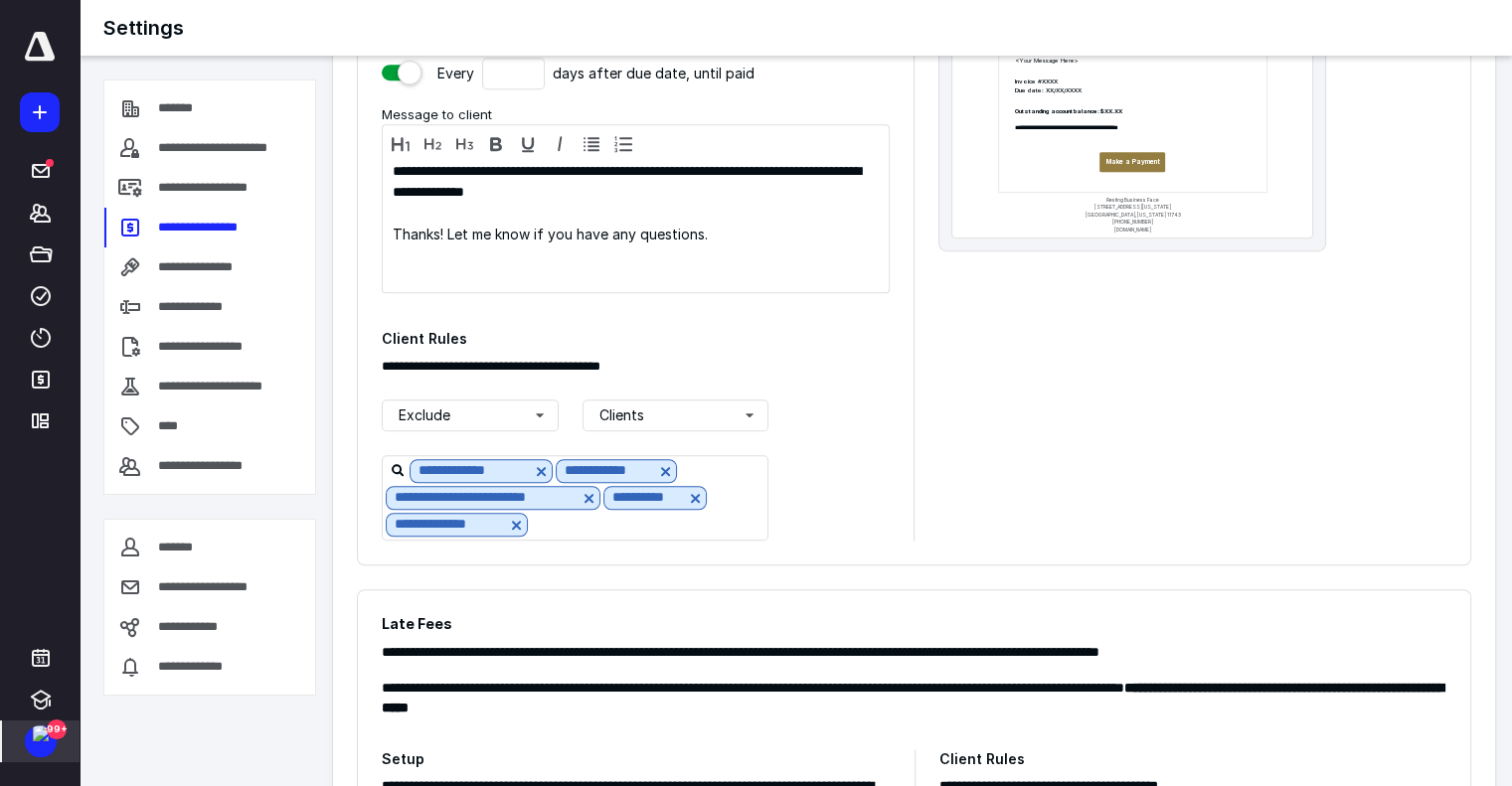 scroll, scrollTop: 1491, scrollLeft: 0, axis: vertical 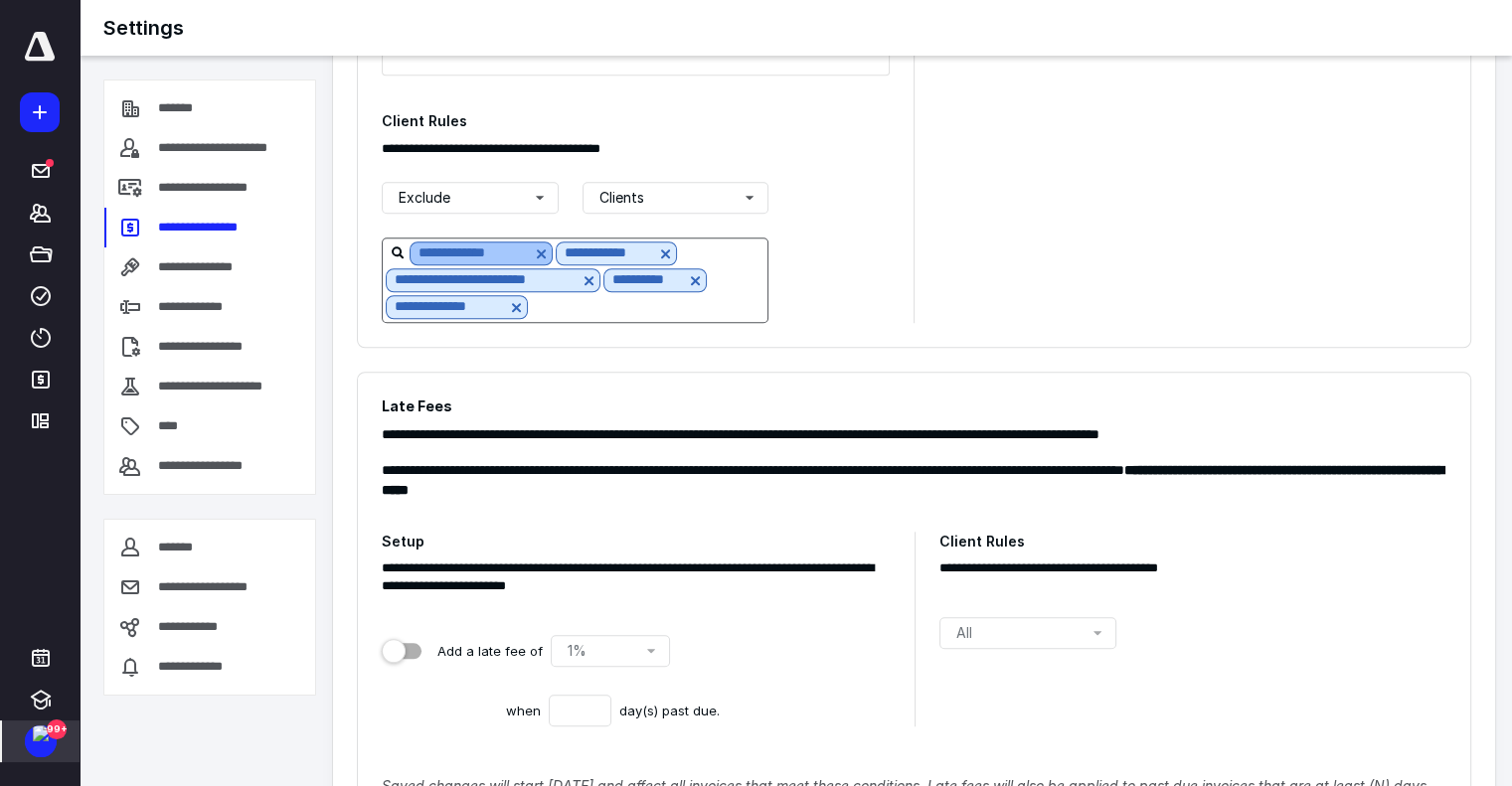 click at bounding box center [541, 253] 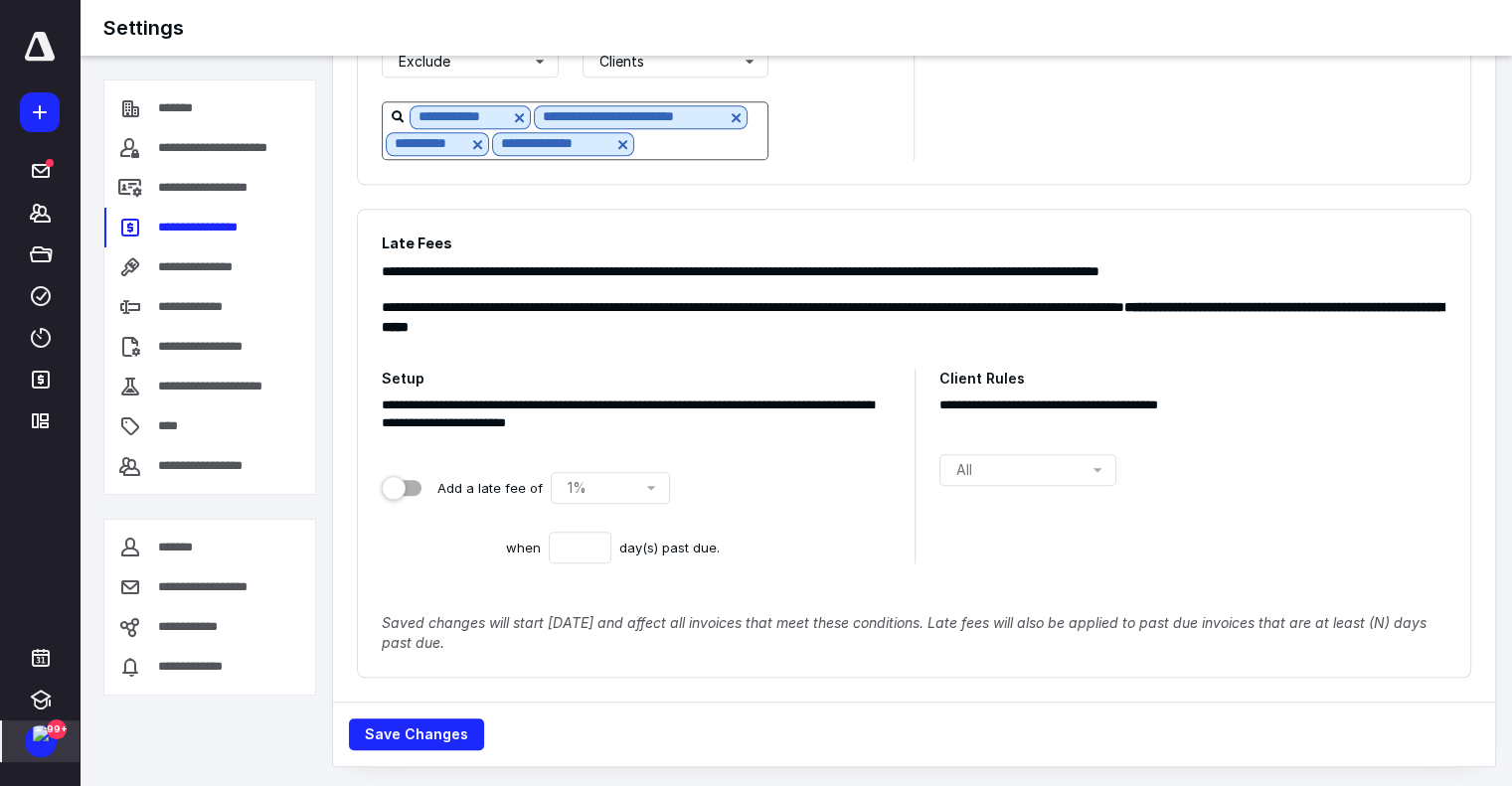 scroll, scrollTop: 1628, scrollLeft: 0, axis: vertical 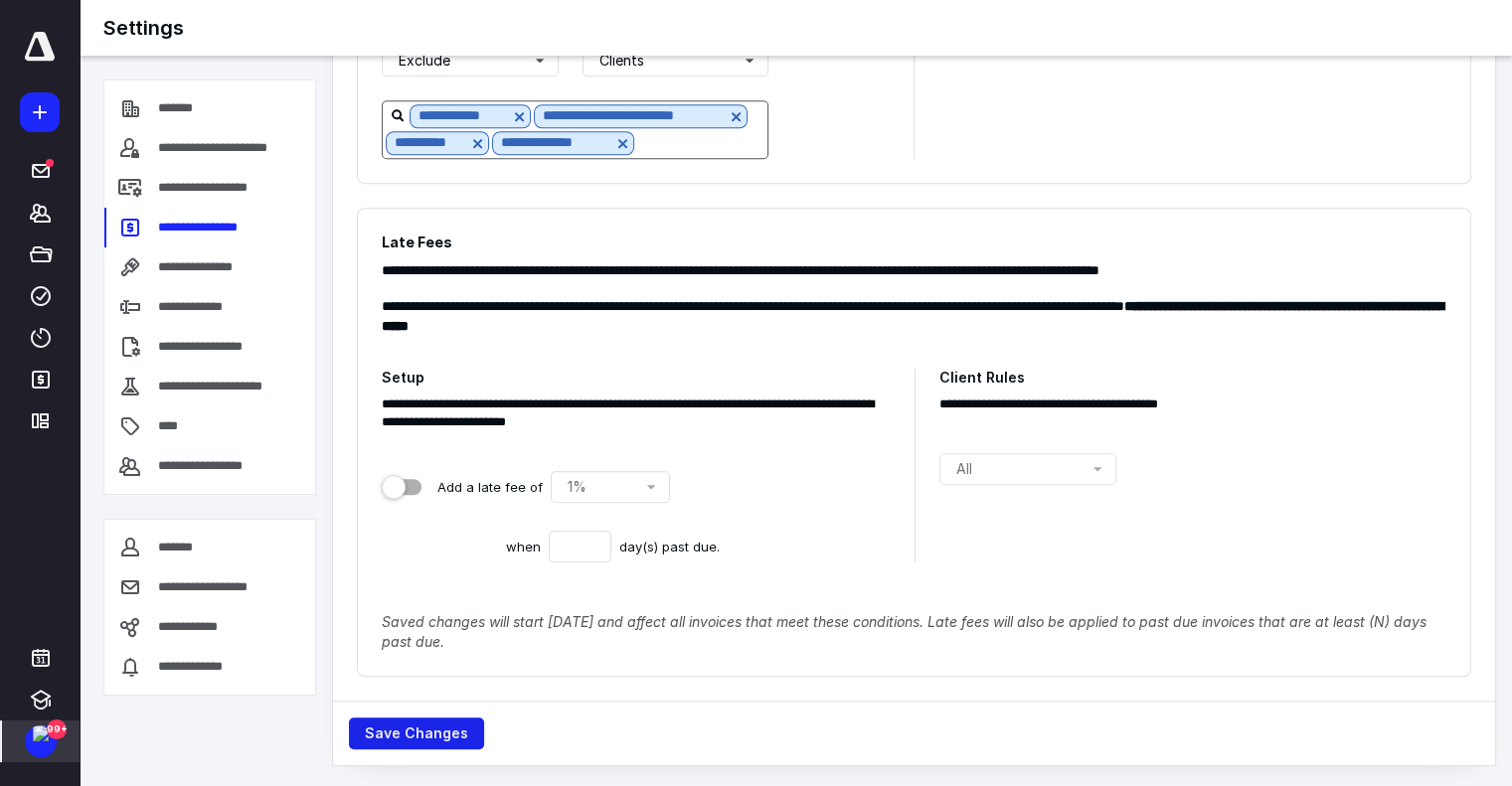 click on "Save Changes" at bounding box center (417, 733) 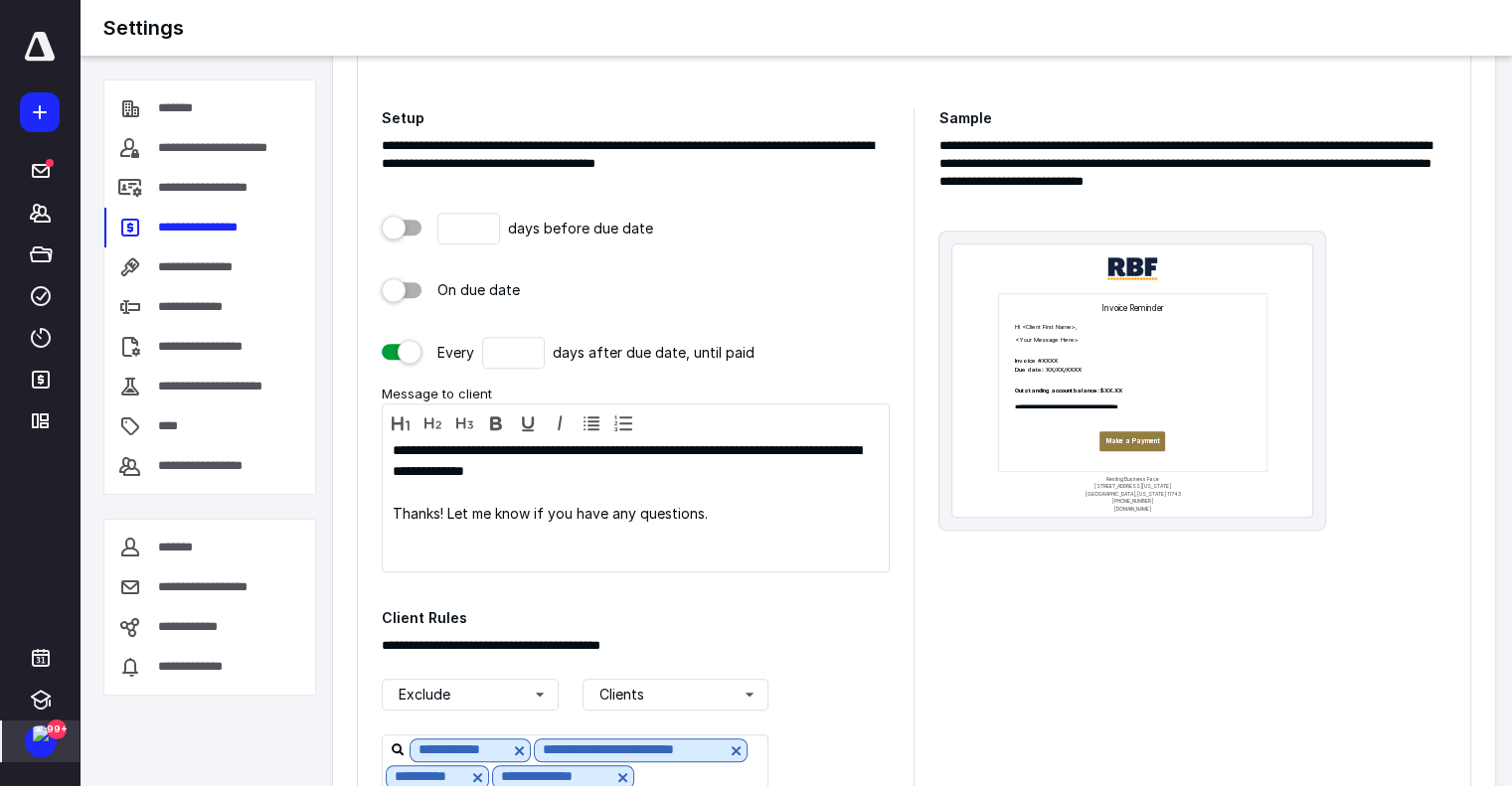 scroll, scrollTop: 1491, scrollLeft: 0, axis: vertical 